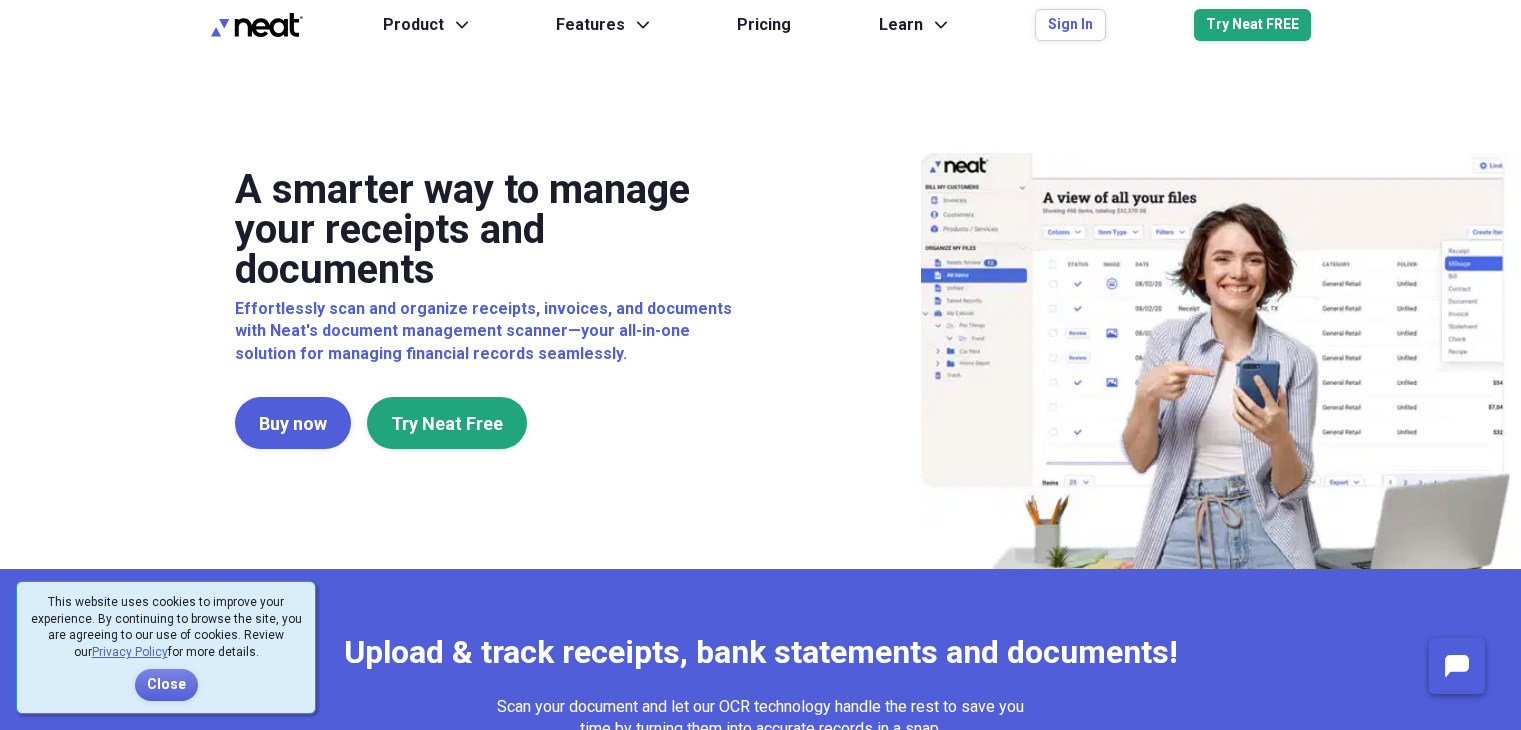 scroll, scrollTop: 0, scrollLeft: 0, axis: both 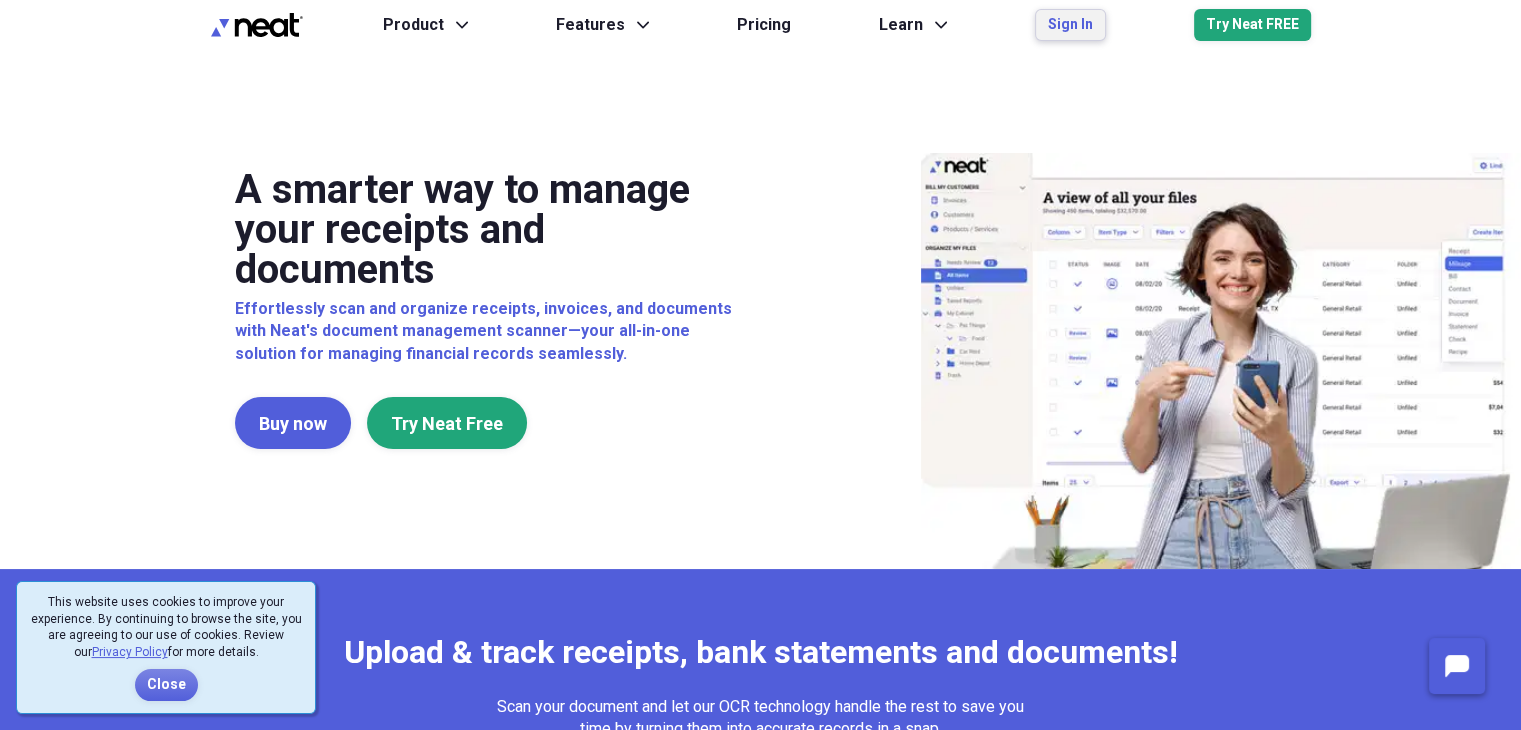 click on "Sign In" at bounding box center [1070, 25] 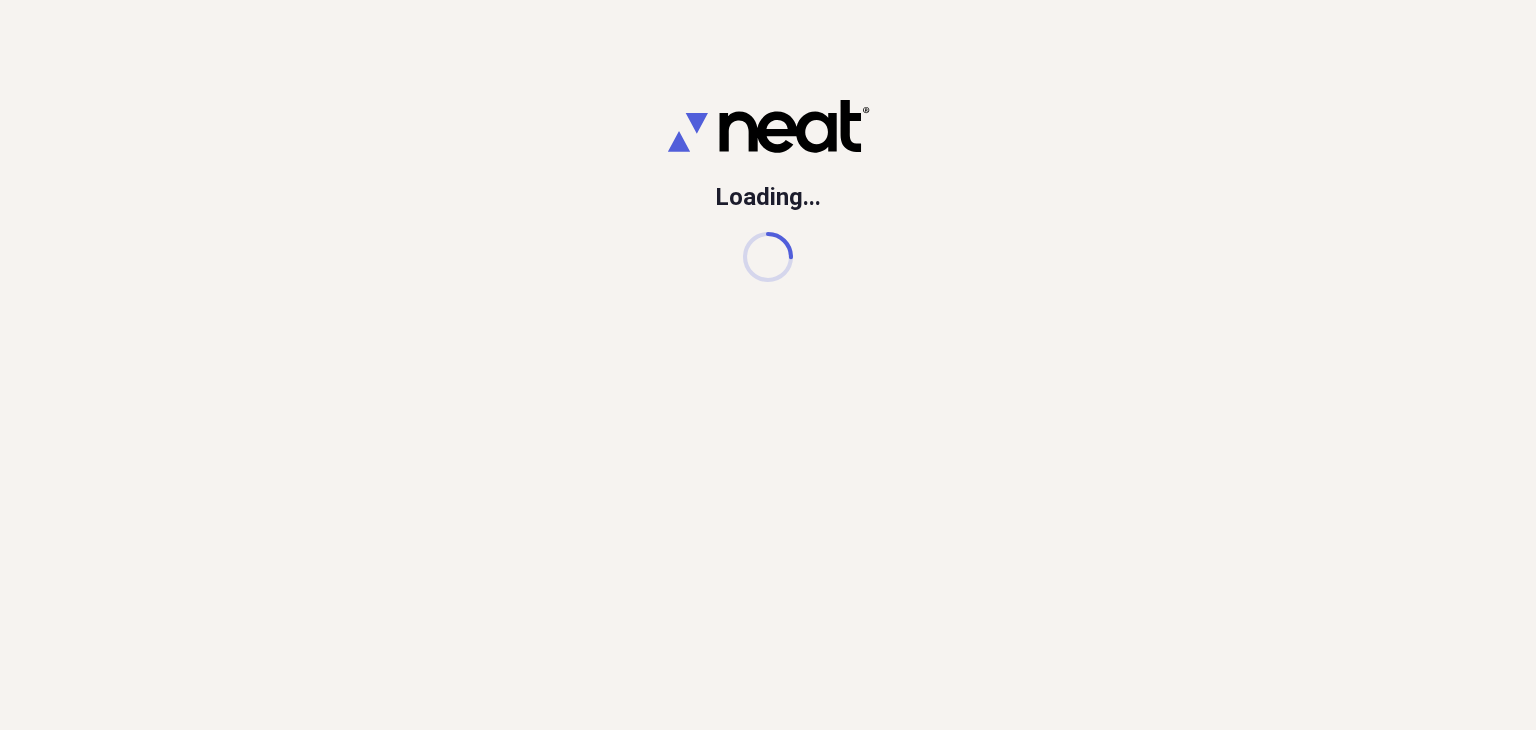 scroll, scrollTop: 0, scrollLeft: 0, axis: both 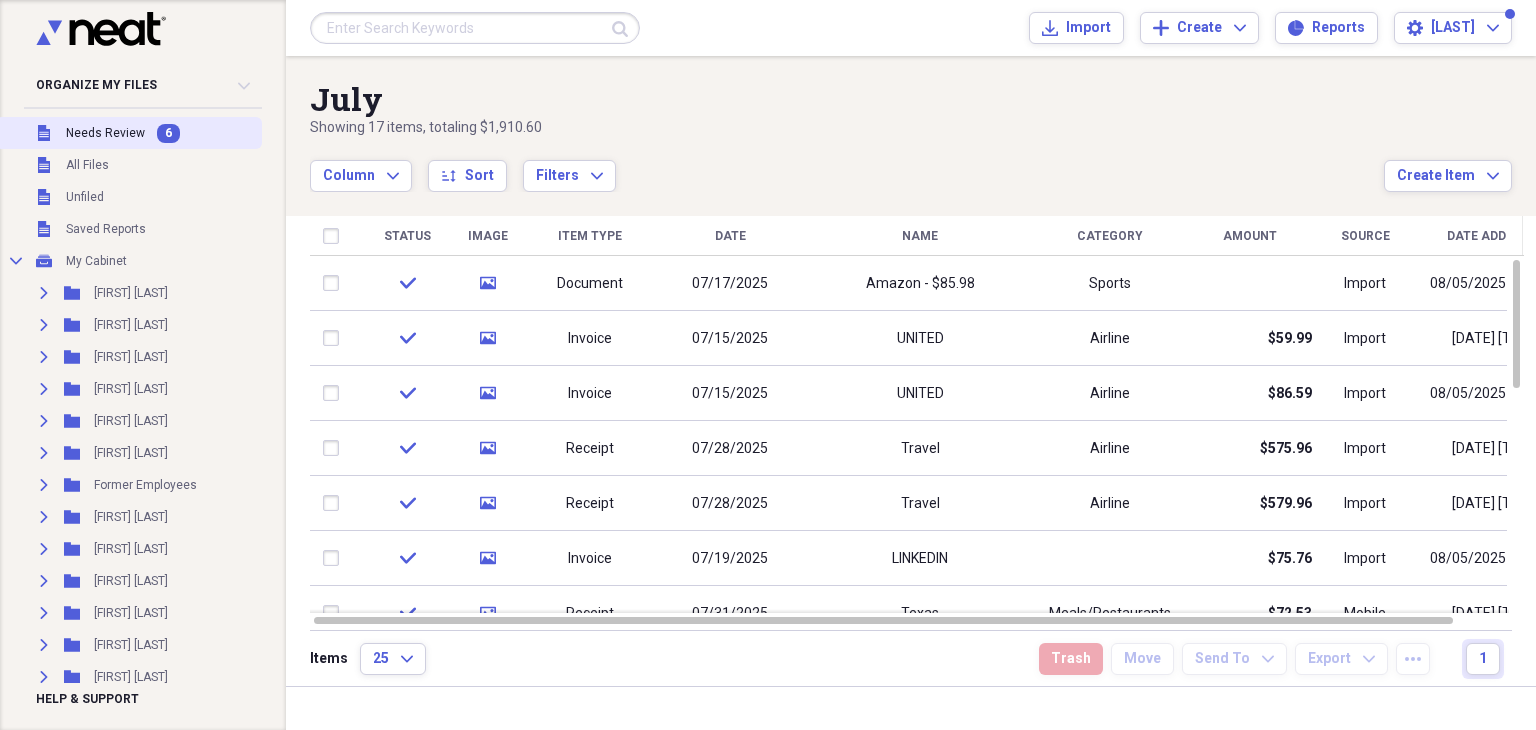 click on "Unfiled Needs Review 6" at bounding box center (129, 133) 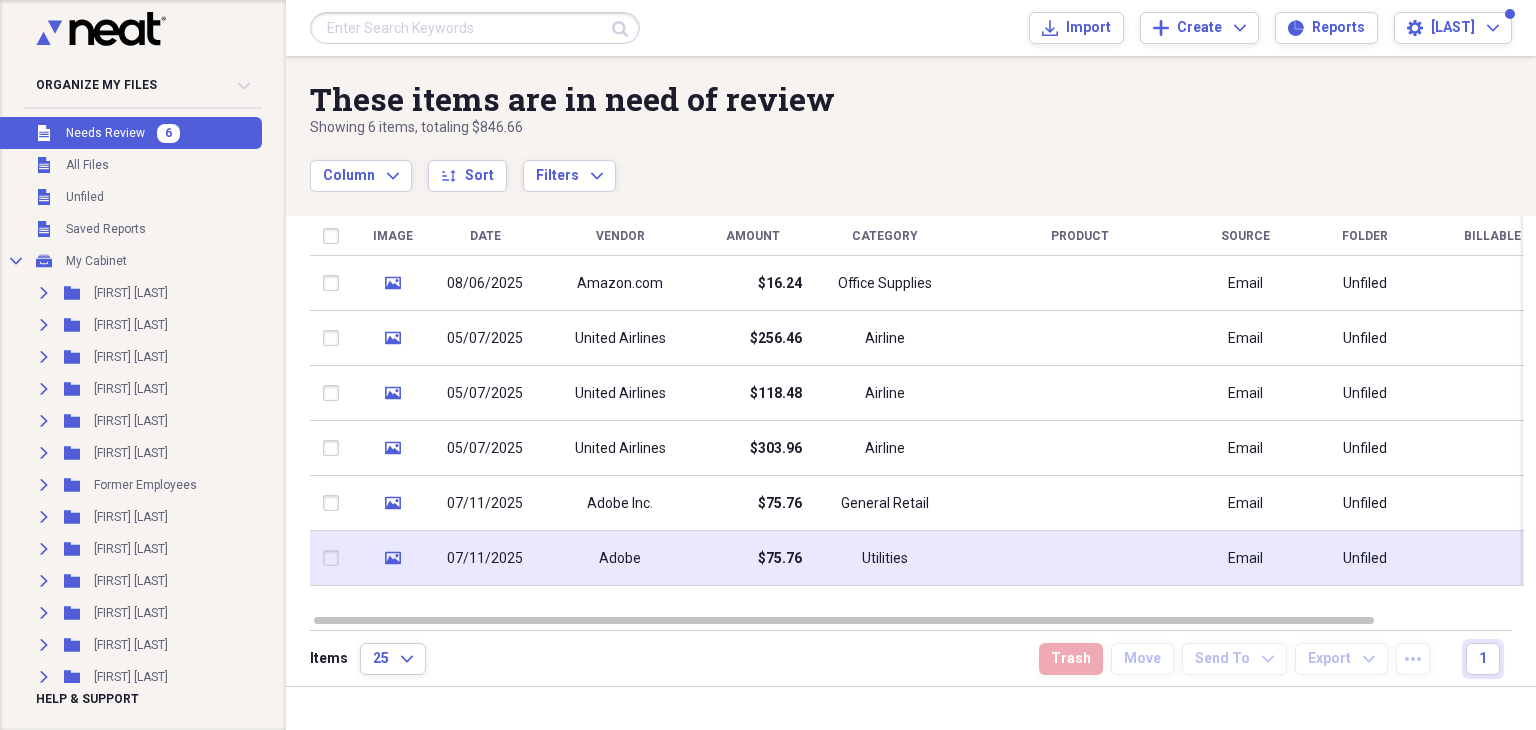 click on "Adobe" at bounding box center (620, 558) 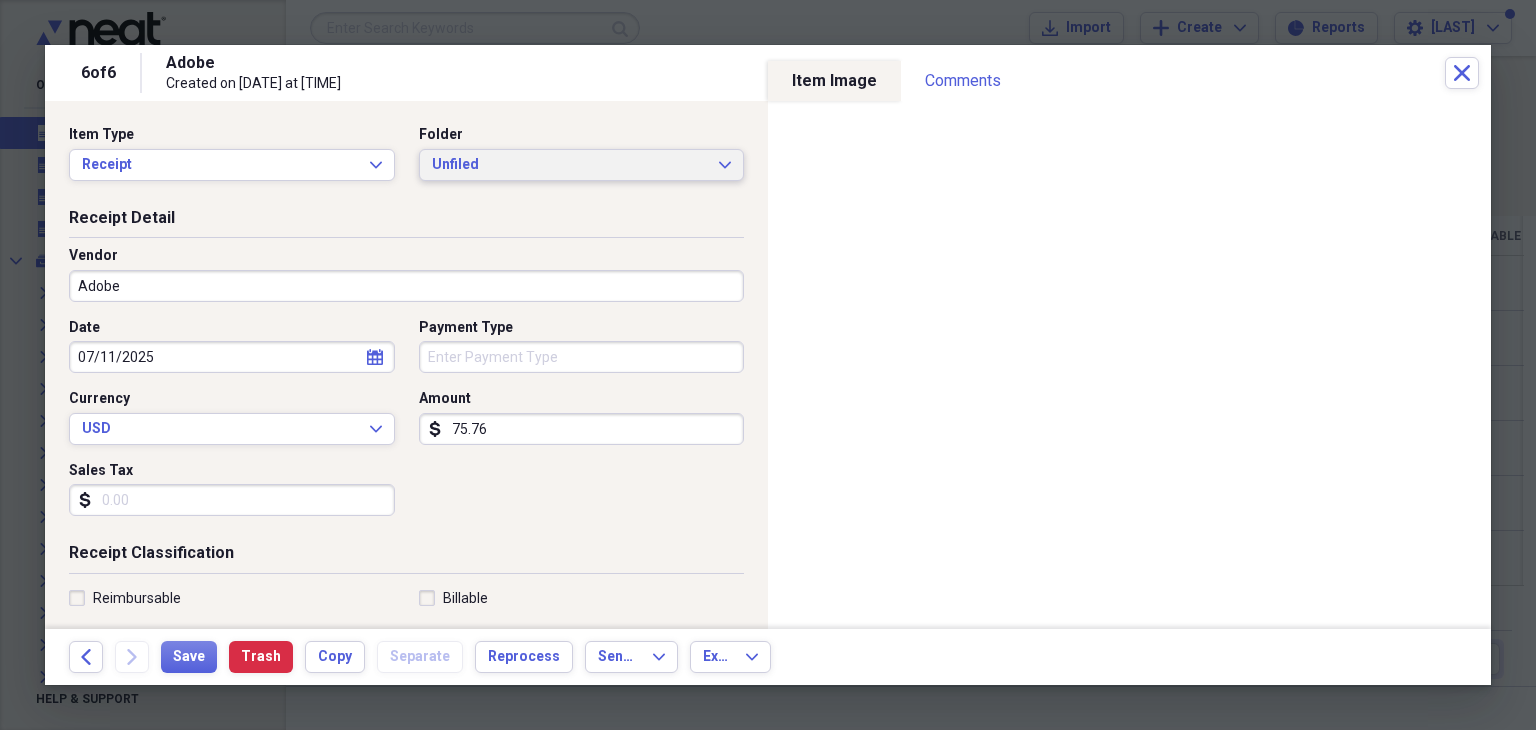 click on "Unfiled Expand" at bounding box center [582, 165] 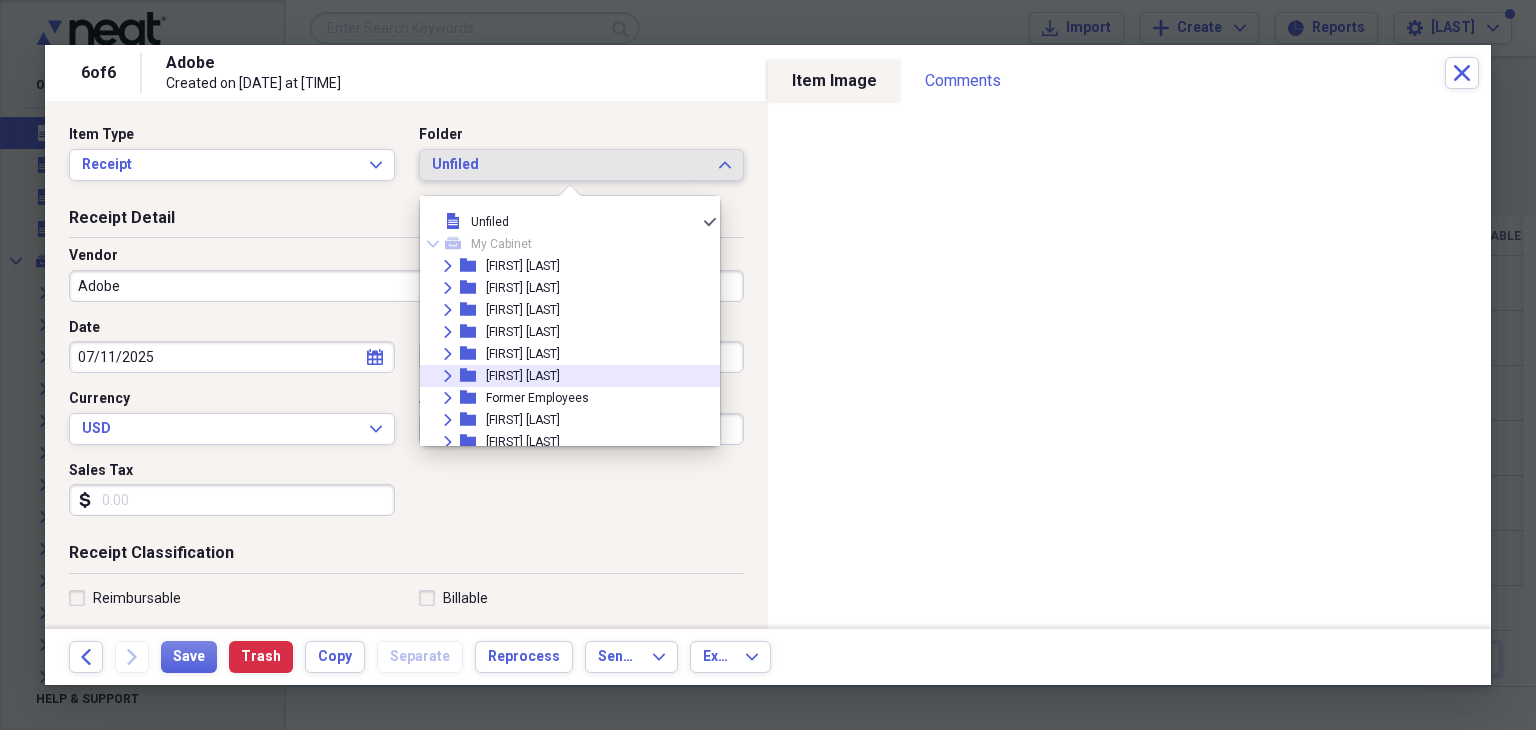 click on "Expand folder [FIRST] [LAST]" at bounding box center (562, 376) 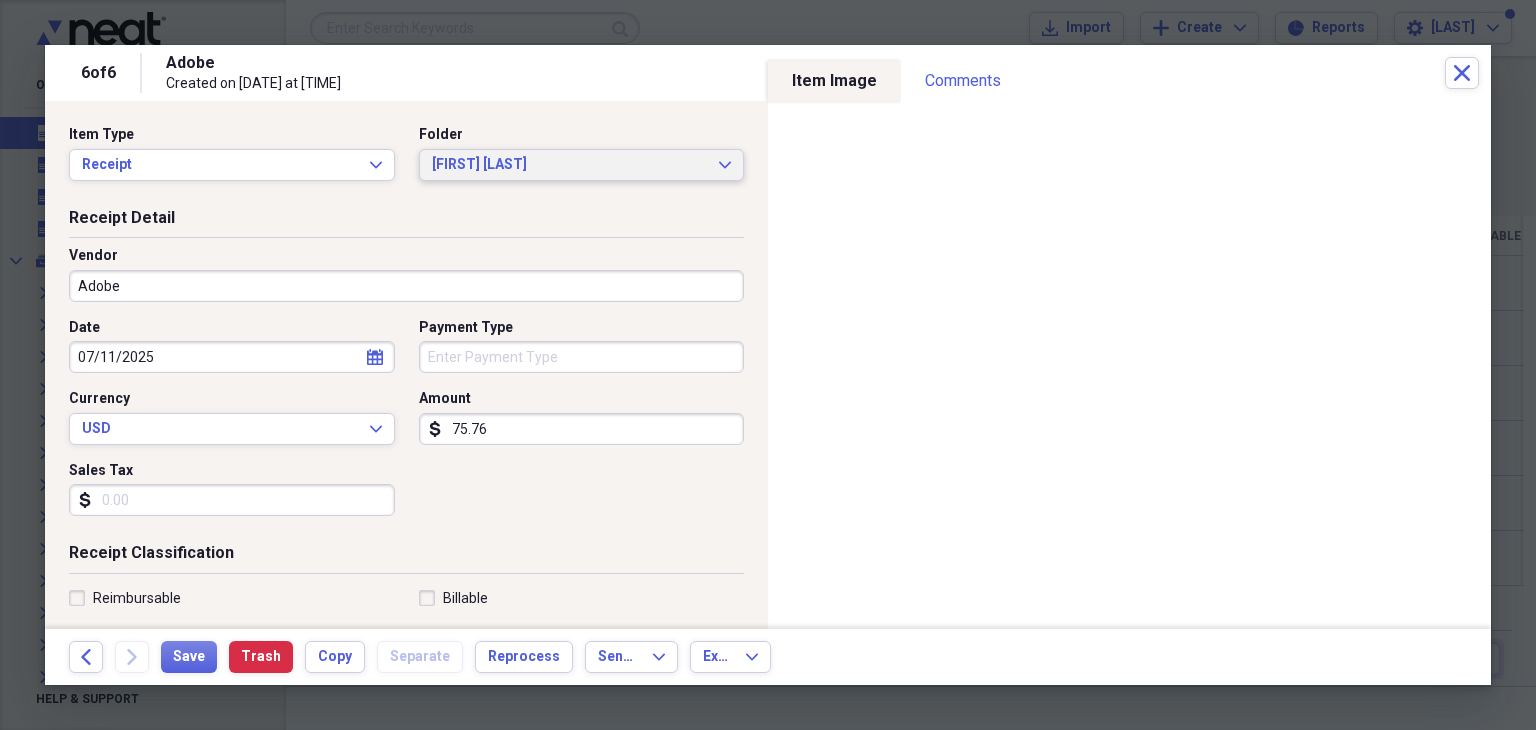 click on "Expand" 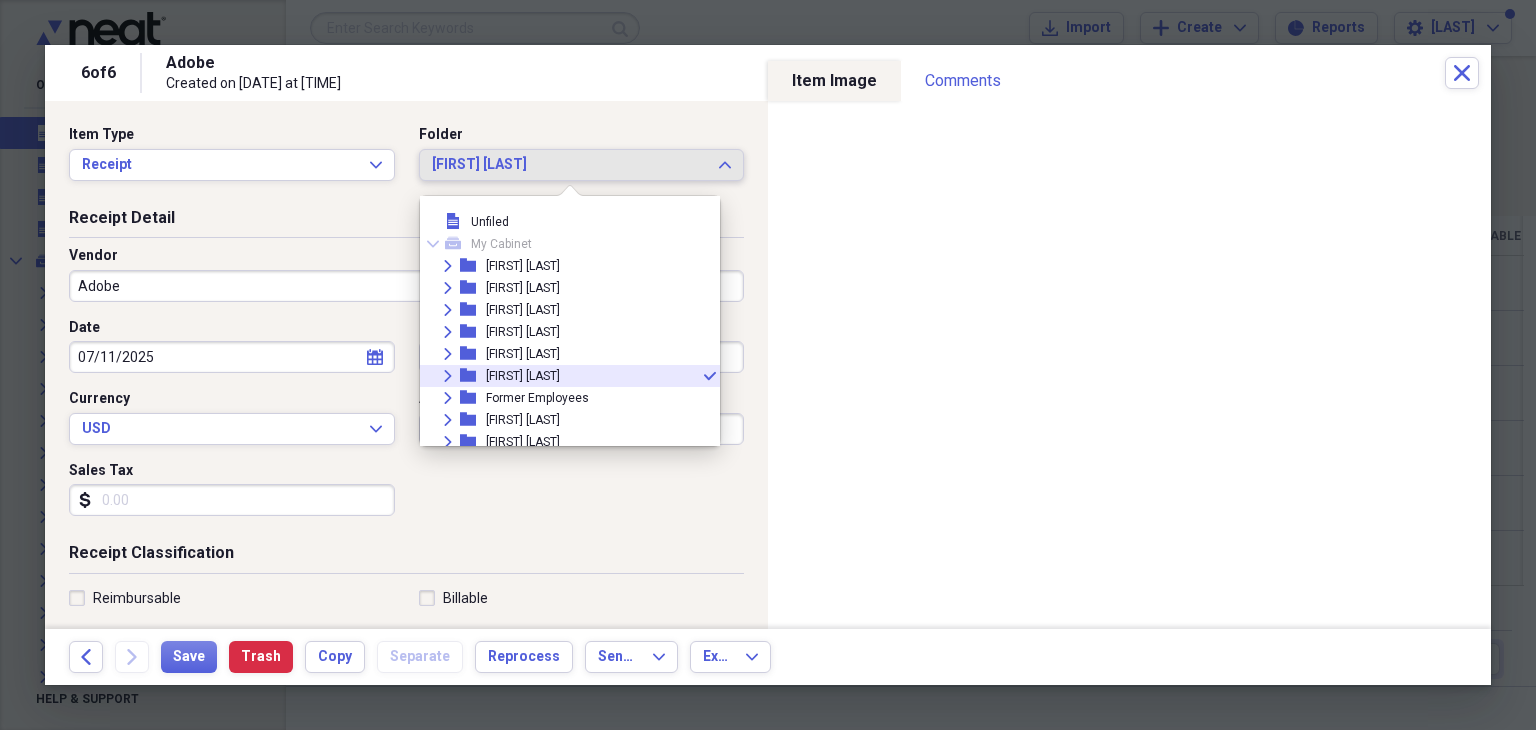 scroll, scrollTop: 55, scrollLeft: 0, axis: vertical 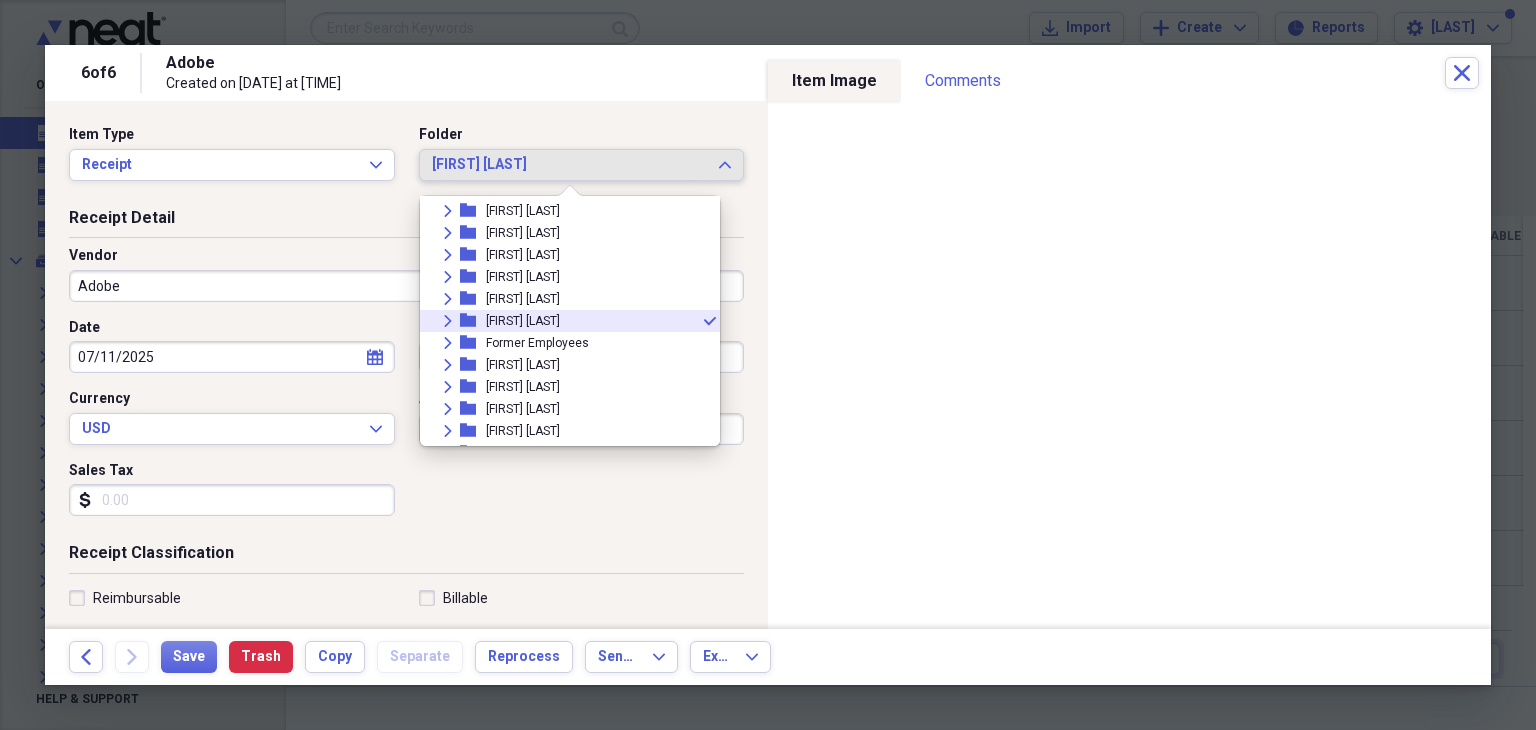 click 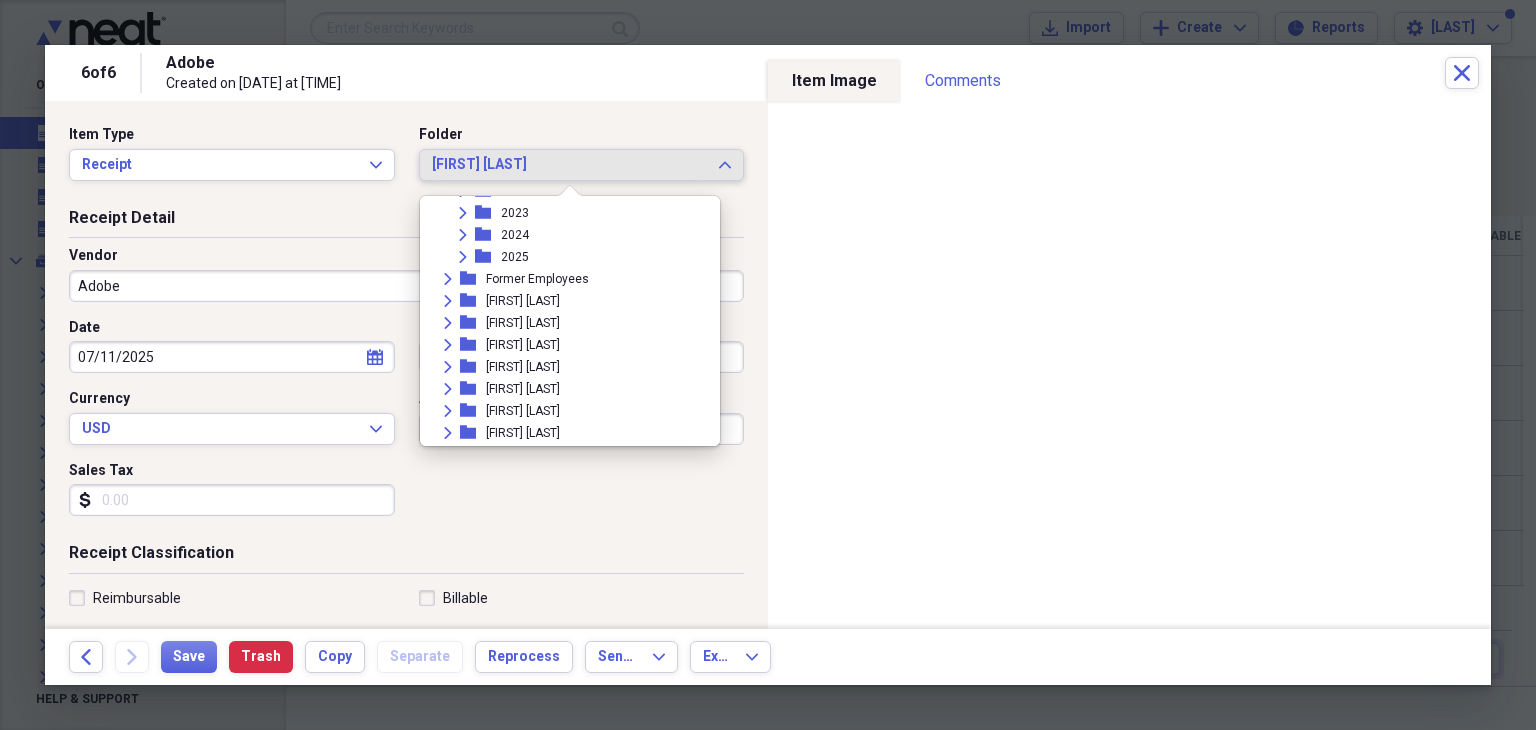 scroll, scrollTop: 216, scrollLeft: 0, axis: vertical 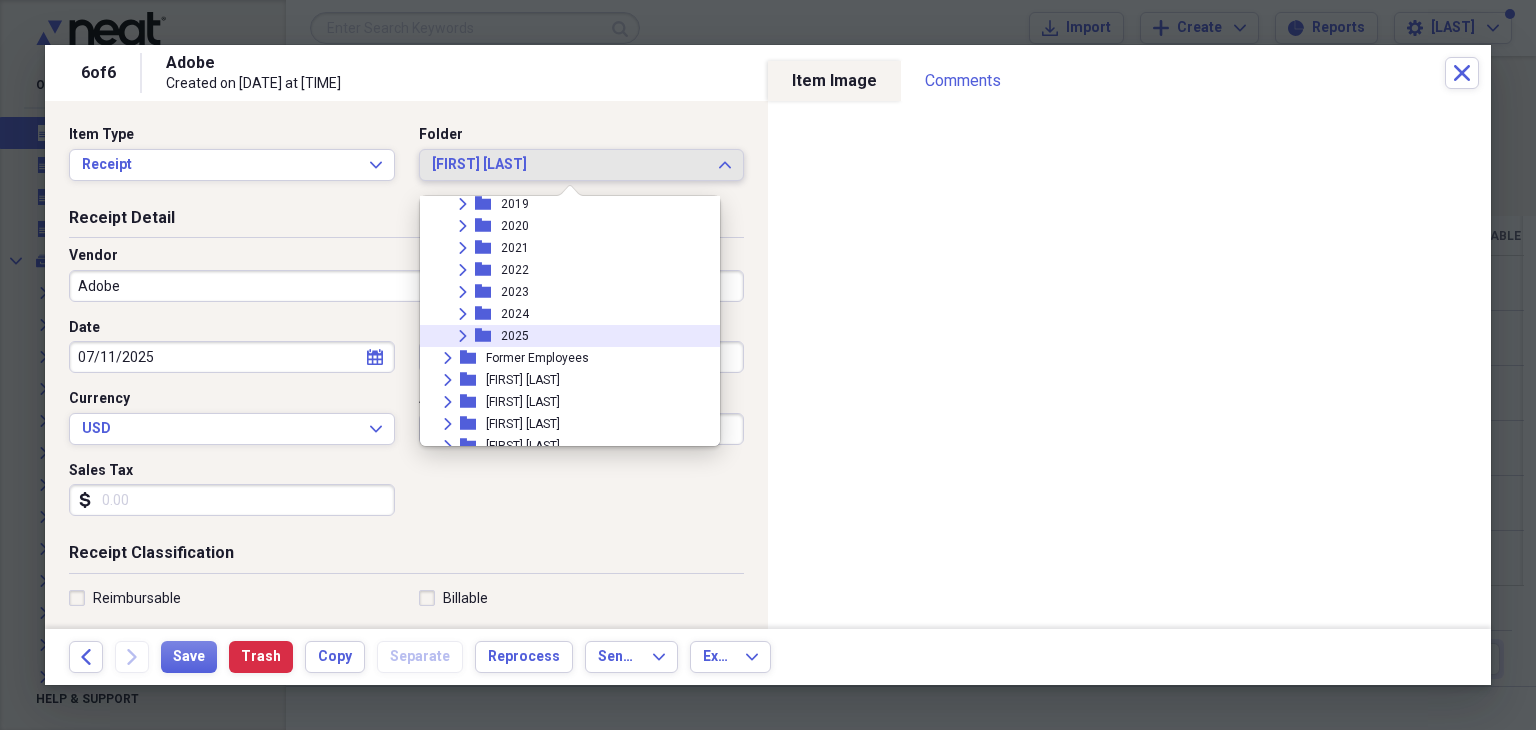 click on "Expand" 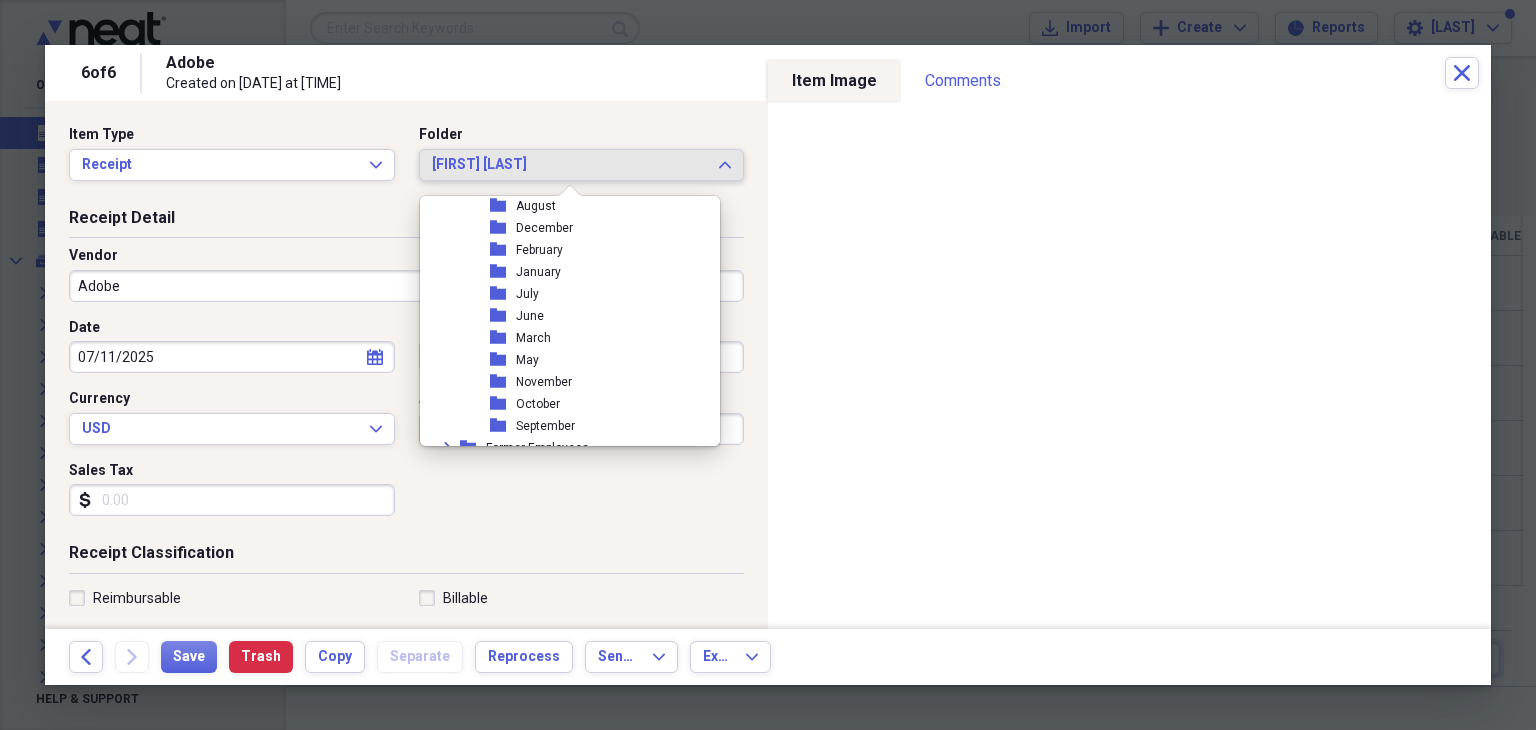 scroll, scrollTop: 428, scrollLeft: 0, axis: vertical 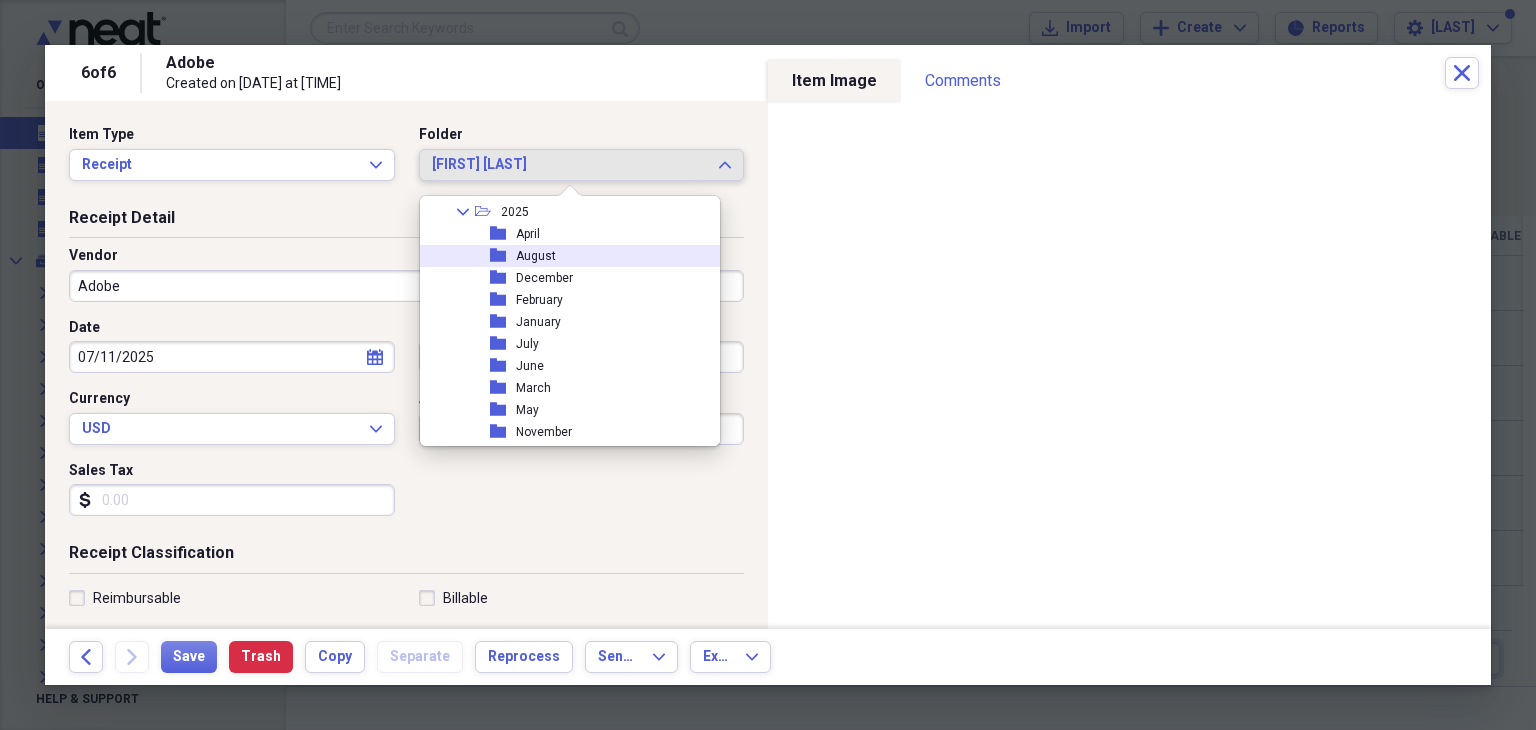 click on "folder August" at bounding box center [562, 256] 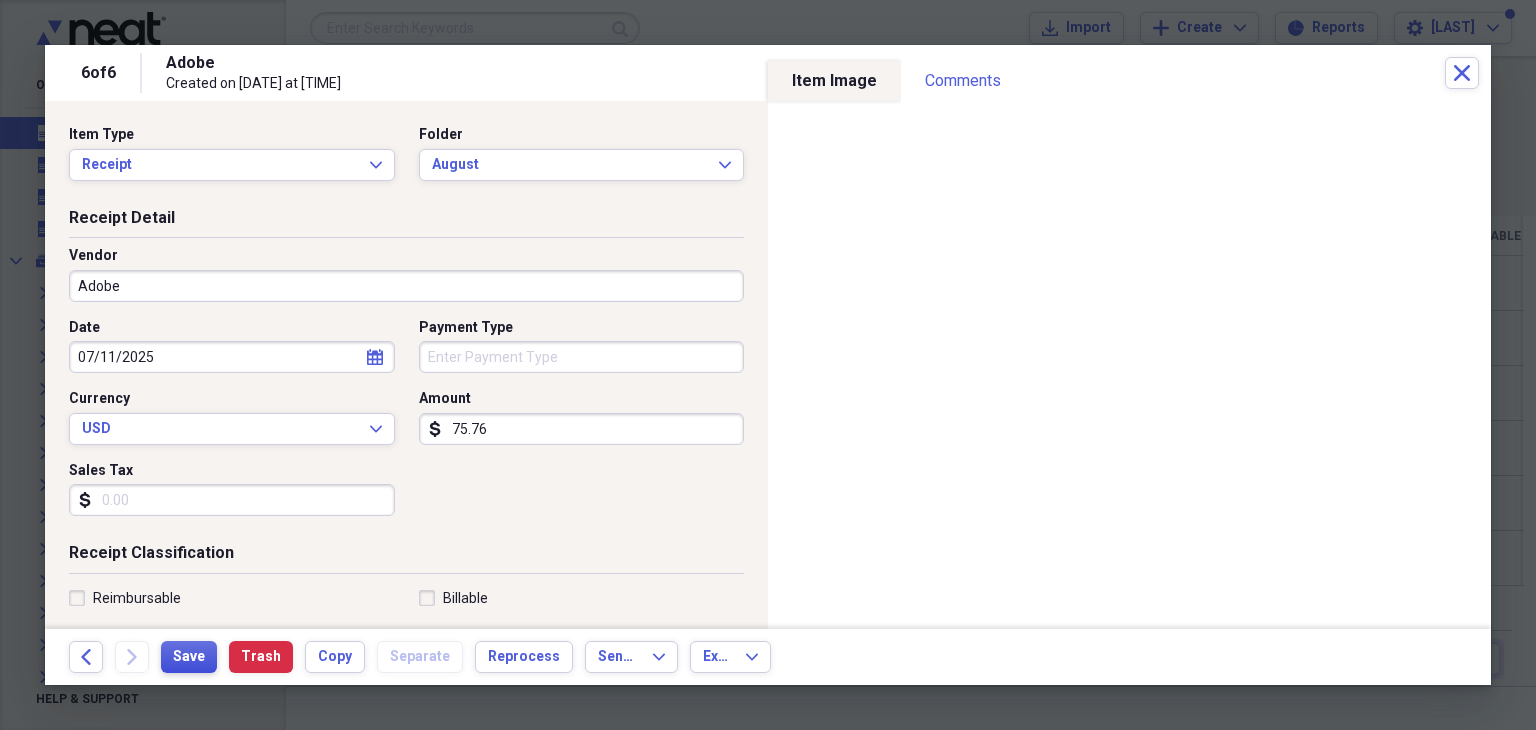 click on "Save" at bounding box center (189, 657) 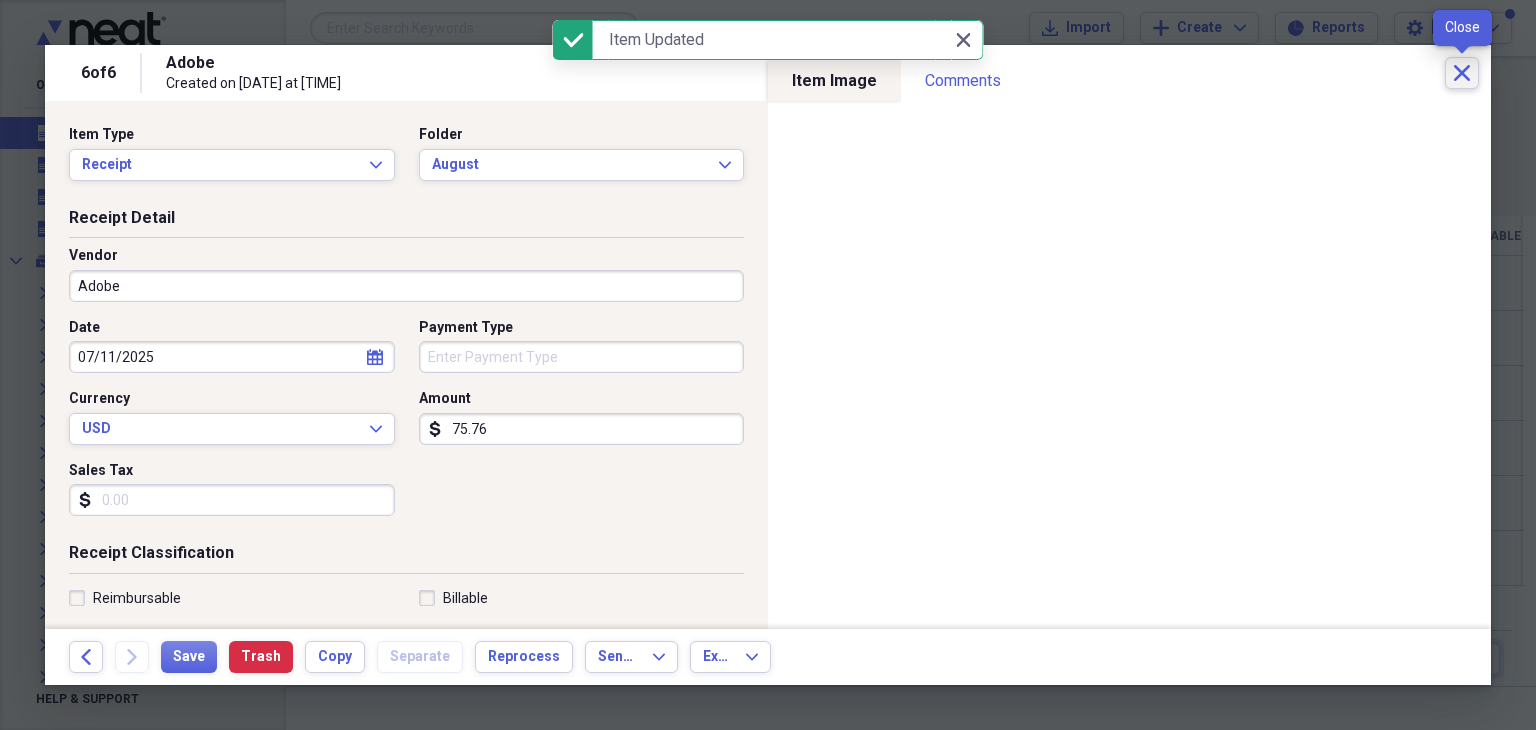 click on "Close" 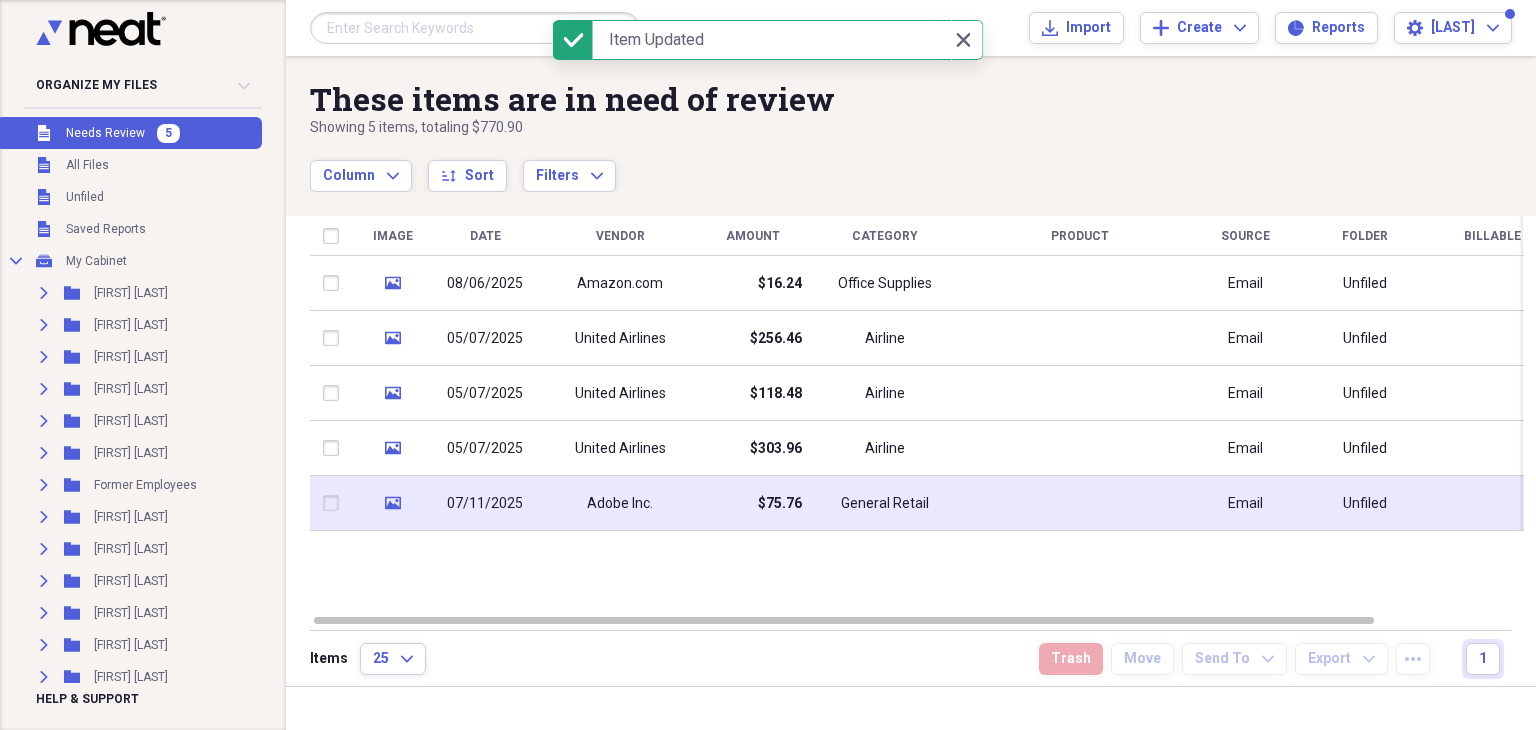 click on "Adobe Inc." at bounding box center (620, 503) 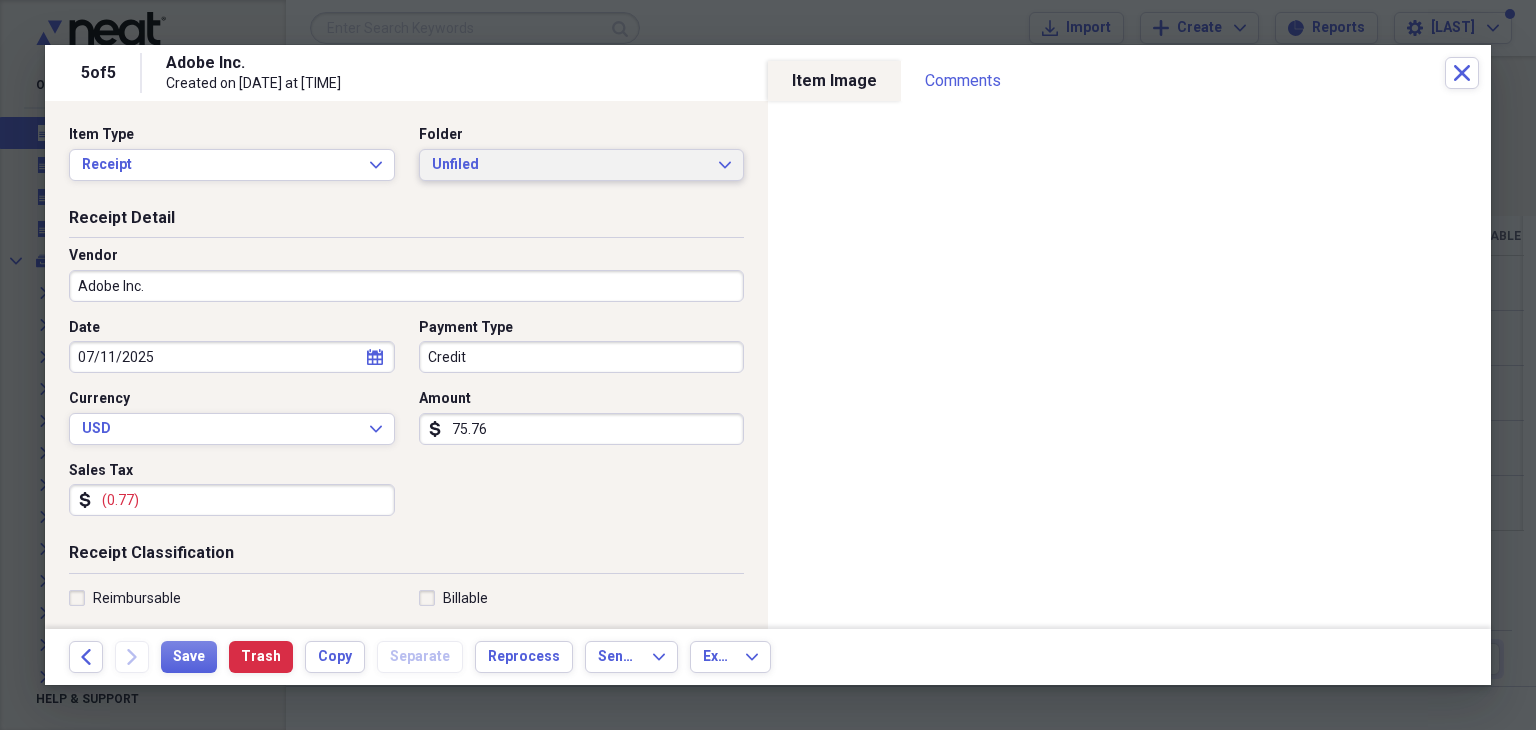 click on "Unfiled" at bounding box center [570, 165] 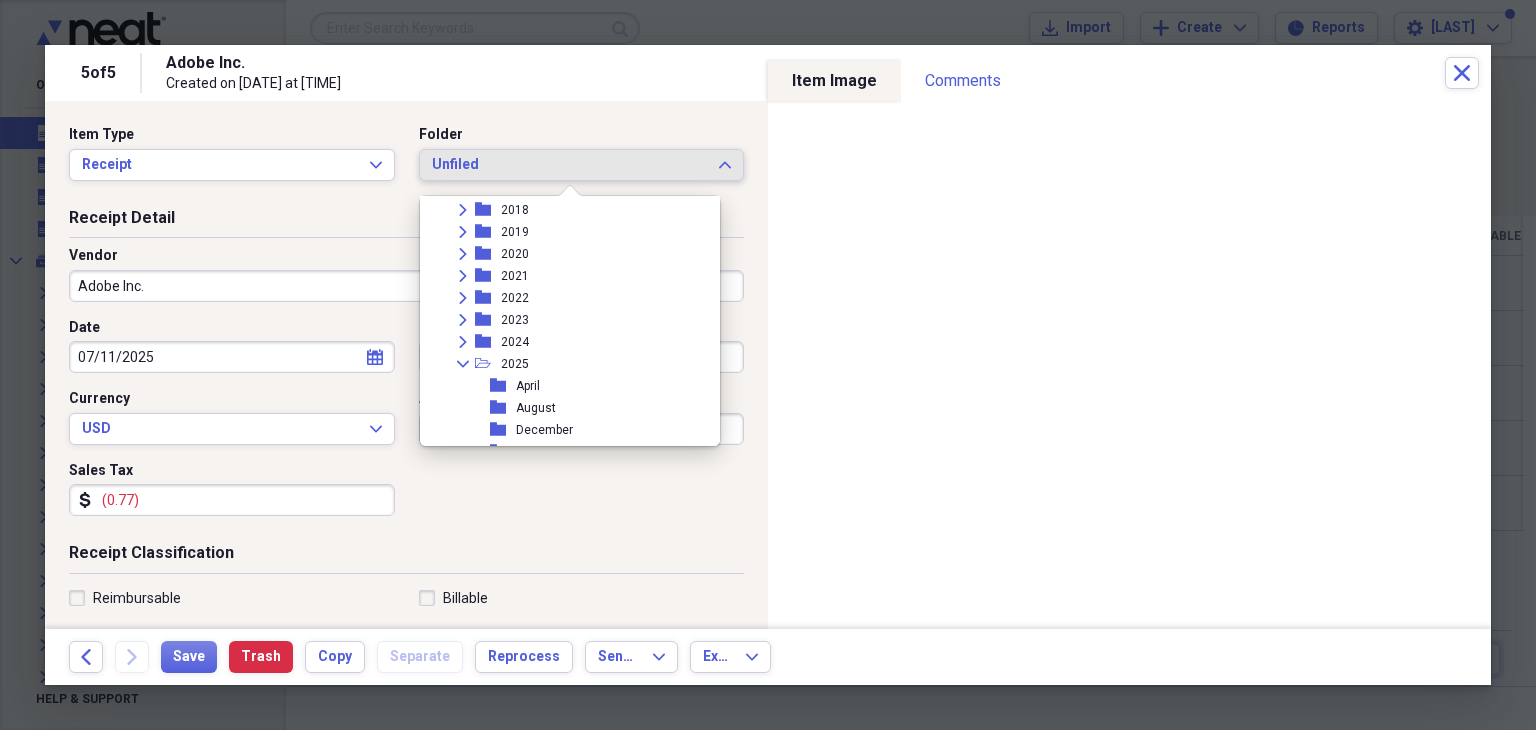 scroll, scrollTop: 266, scrollLeft: 0, axis: vertical 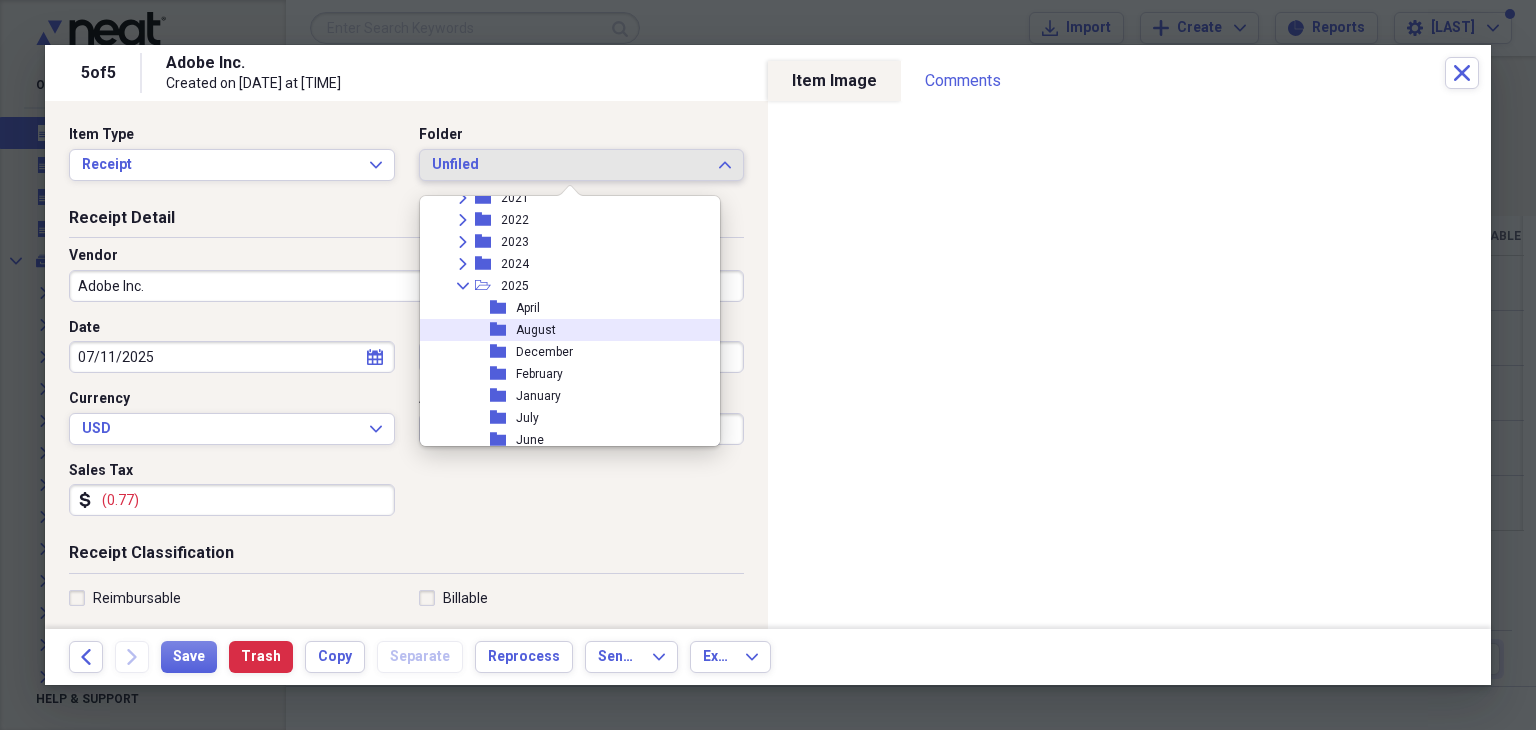 drag, startPoint x: 651, startPoint y: 328, endPoint x: 512, endPoint y: 333, distance: 139.0899 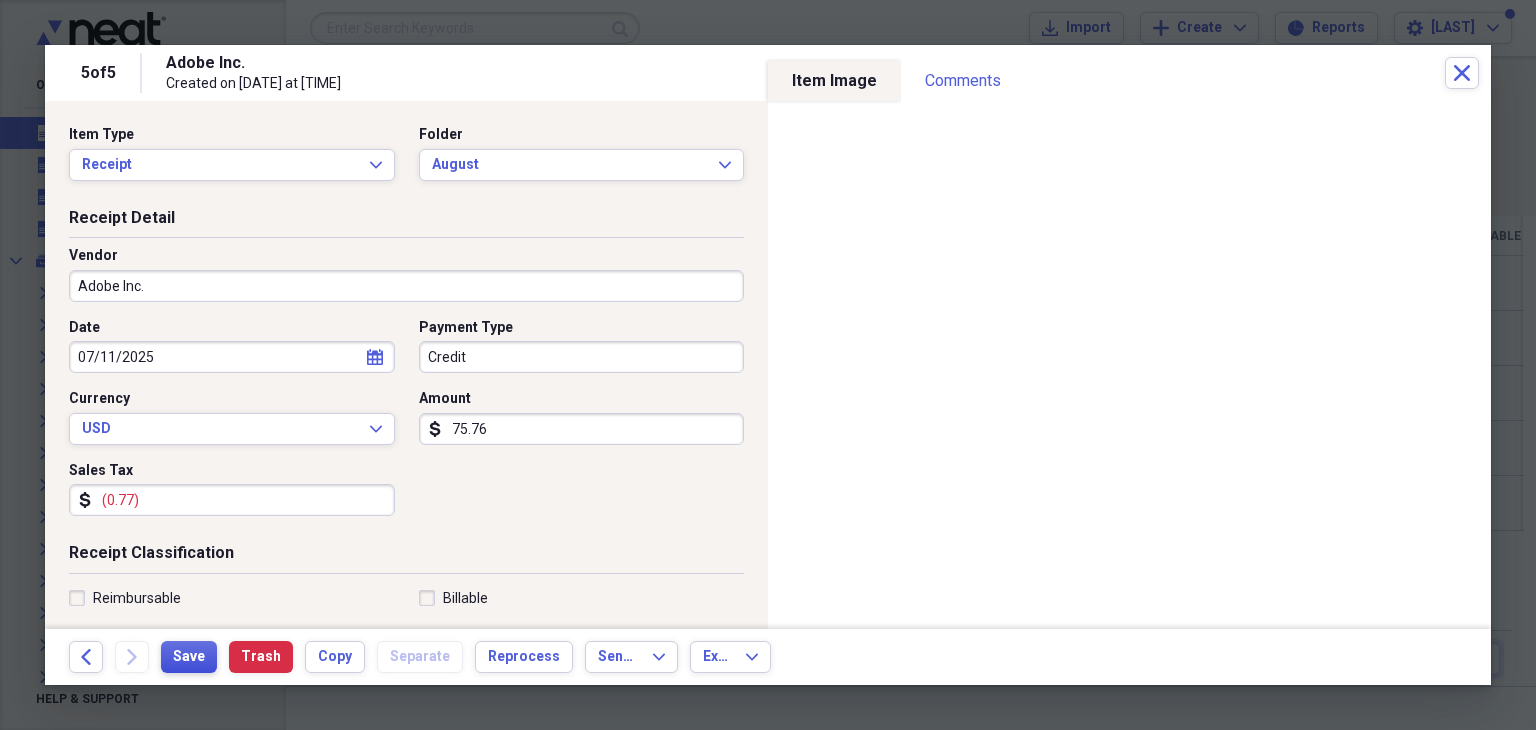 click on "Save" at bounding box center [189, 657] 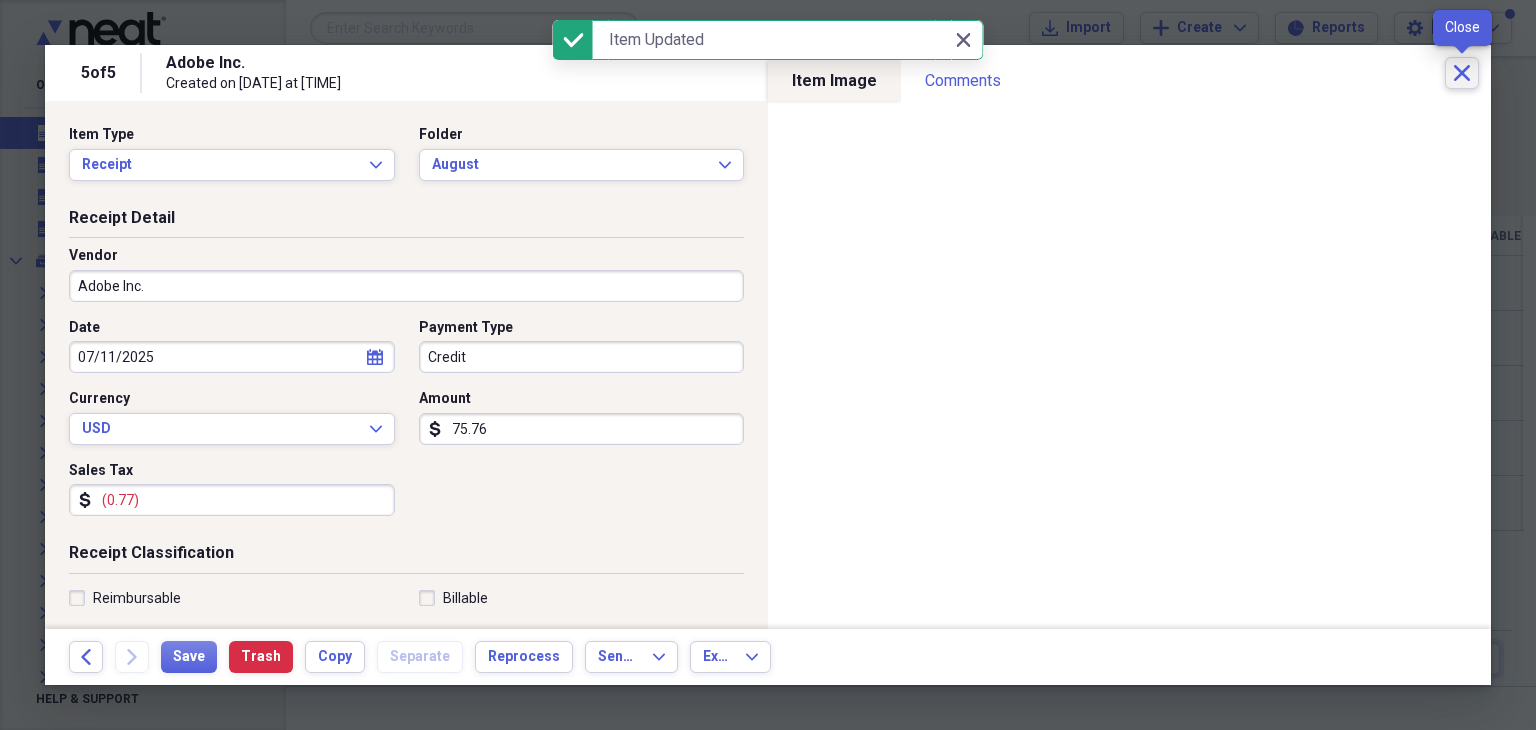 click on "Close" at bounding box center [1462, 73] 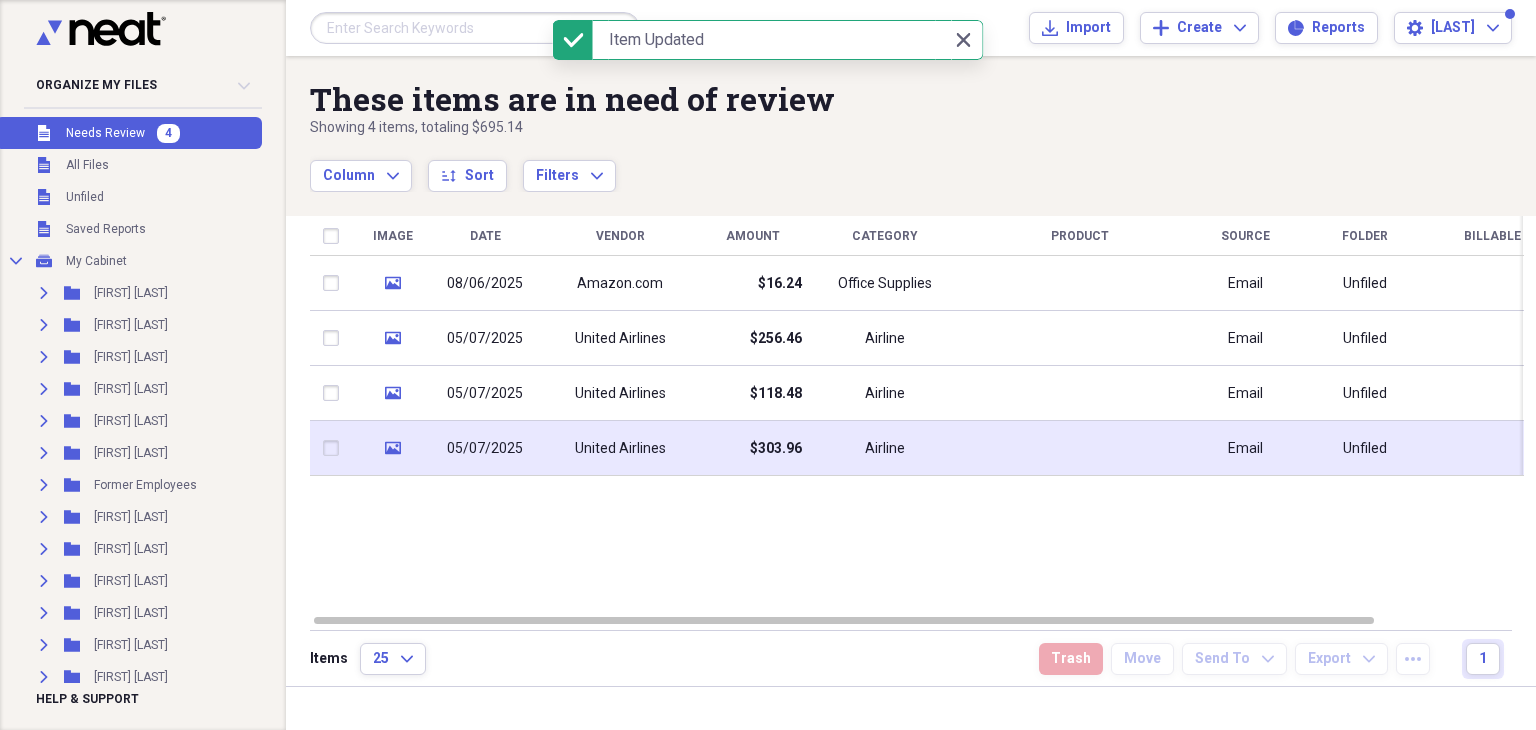 click at bounding box center [1080, 448] 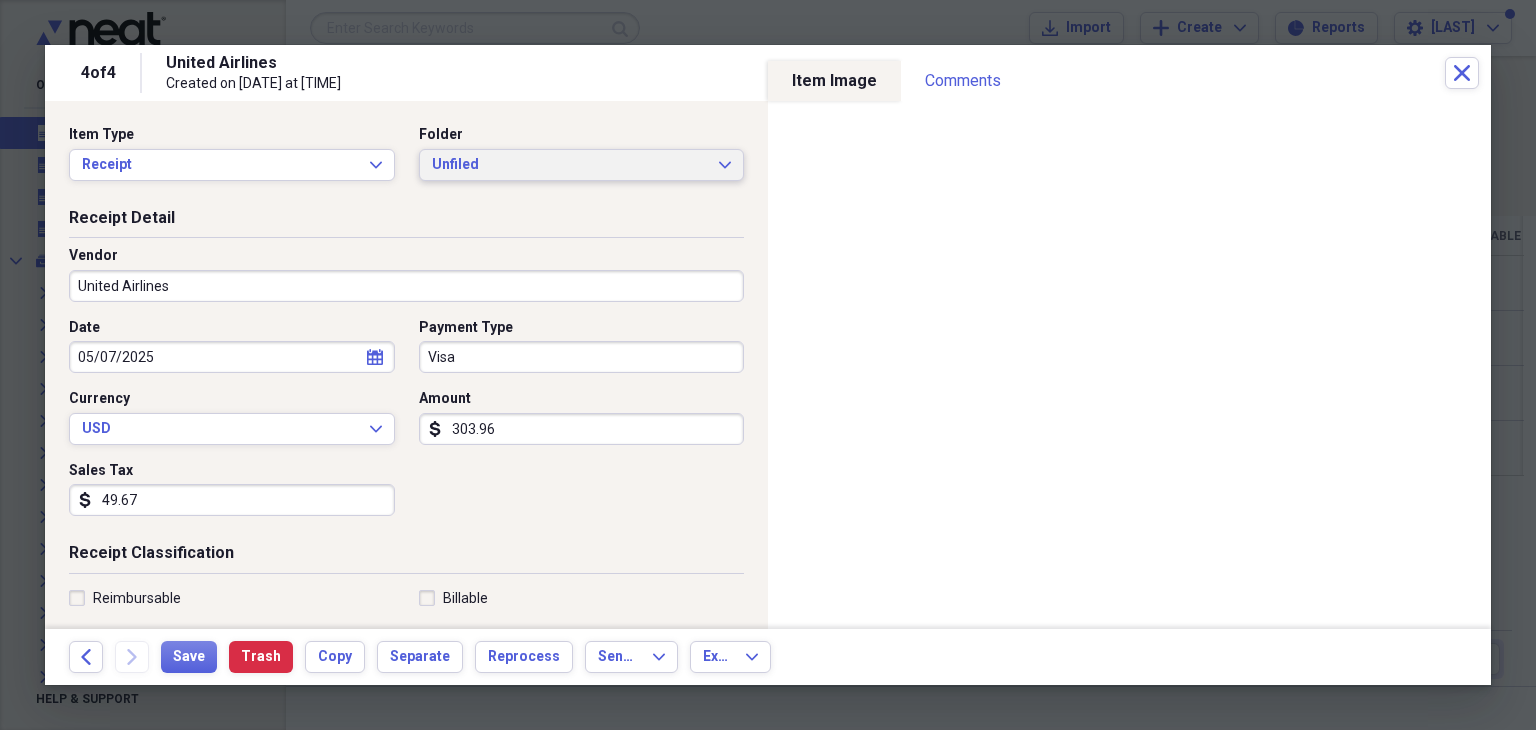 click on "Unfiled" at bounding box center [570, 165] 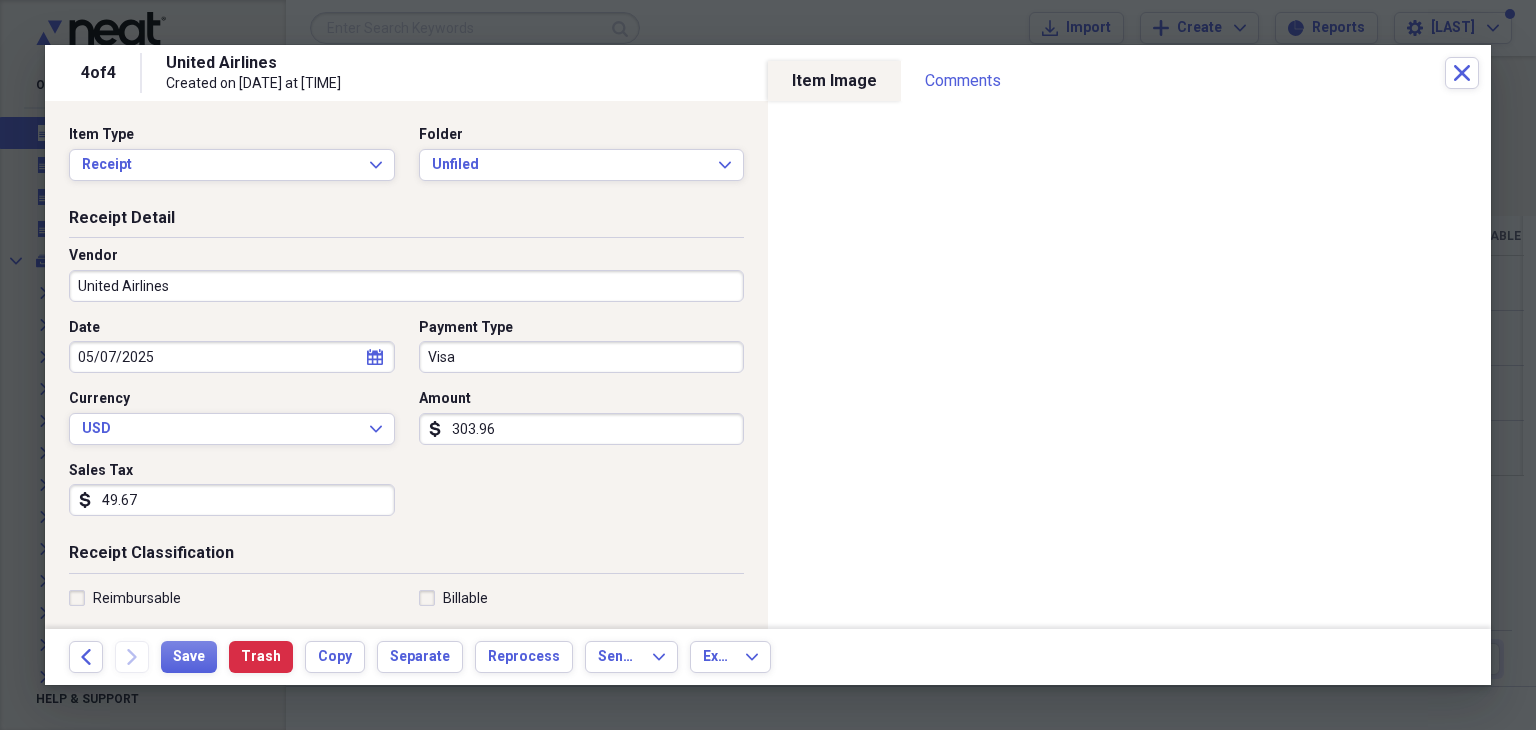 click on "Vendor" at bounding box center (406, 256) 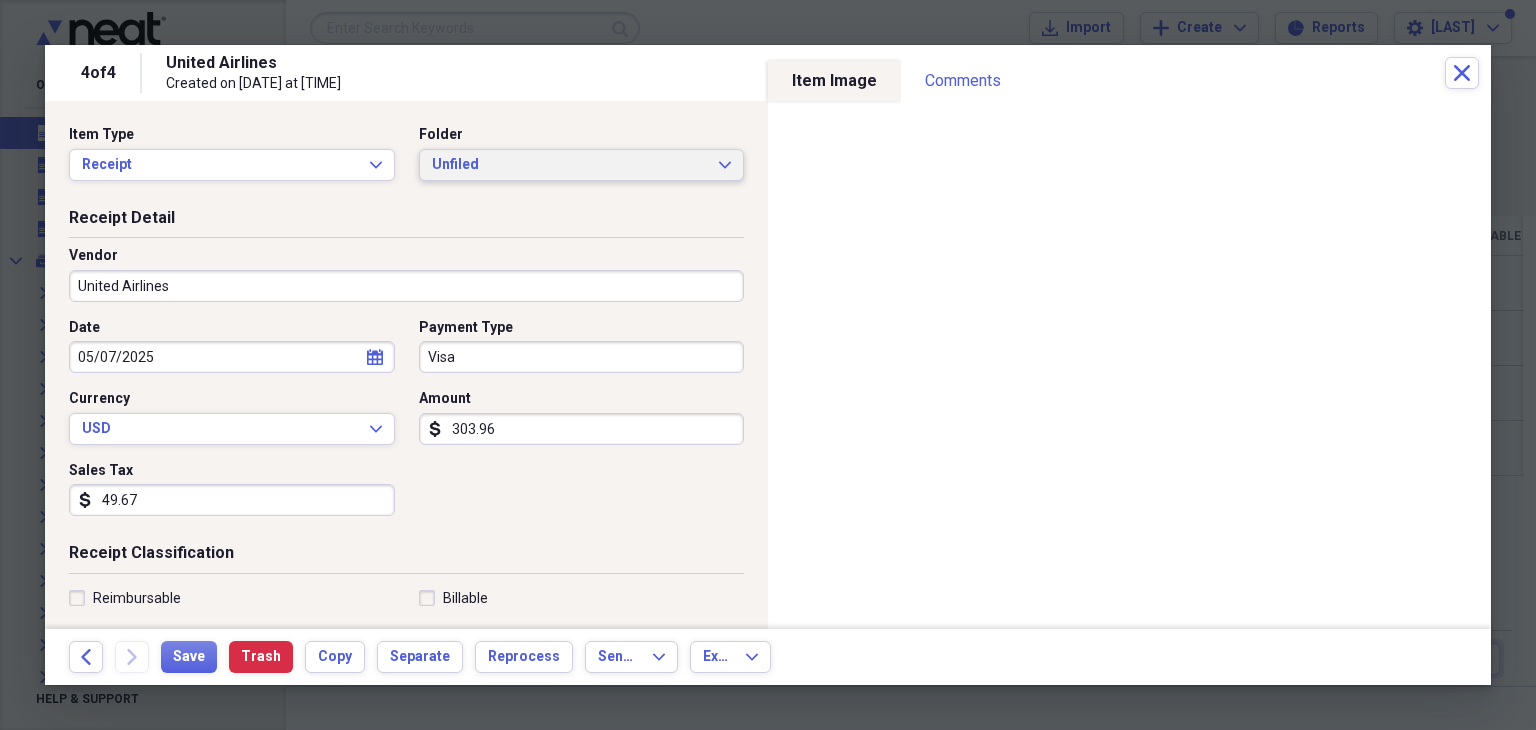 click on "Unfiled Expand" at bounding box center (582, 165) 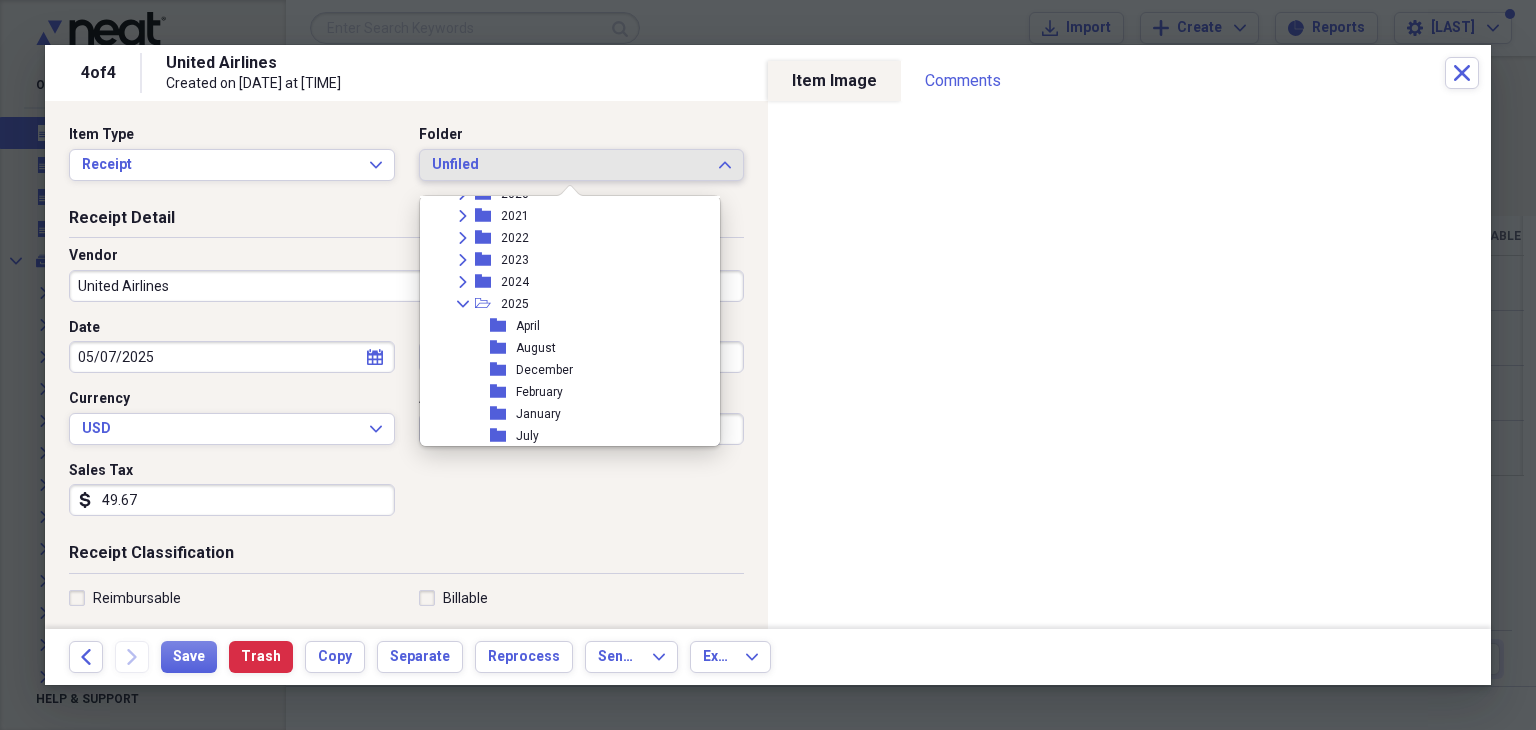 scroll, scrollTop: 251, scrollLeft: 0, axis: vertical 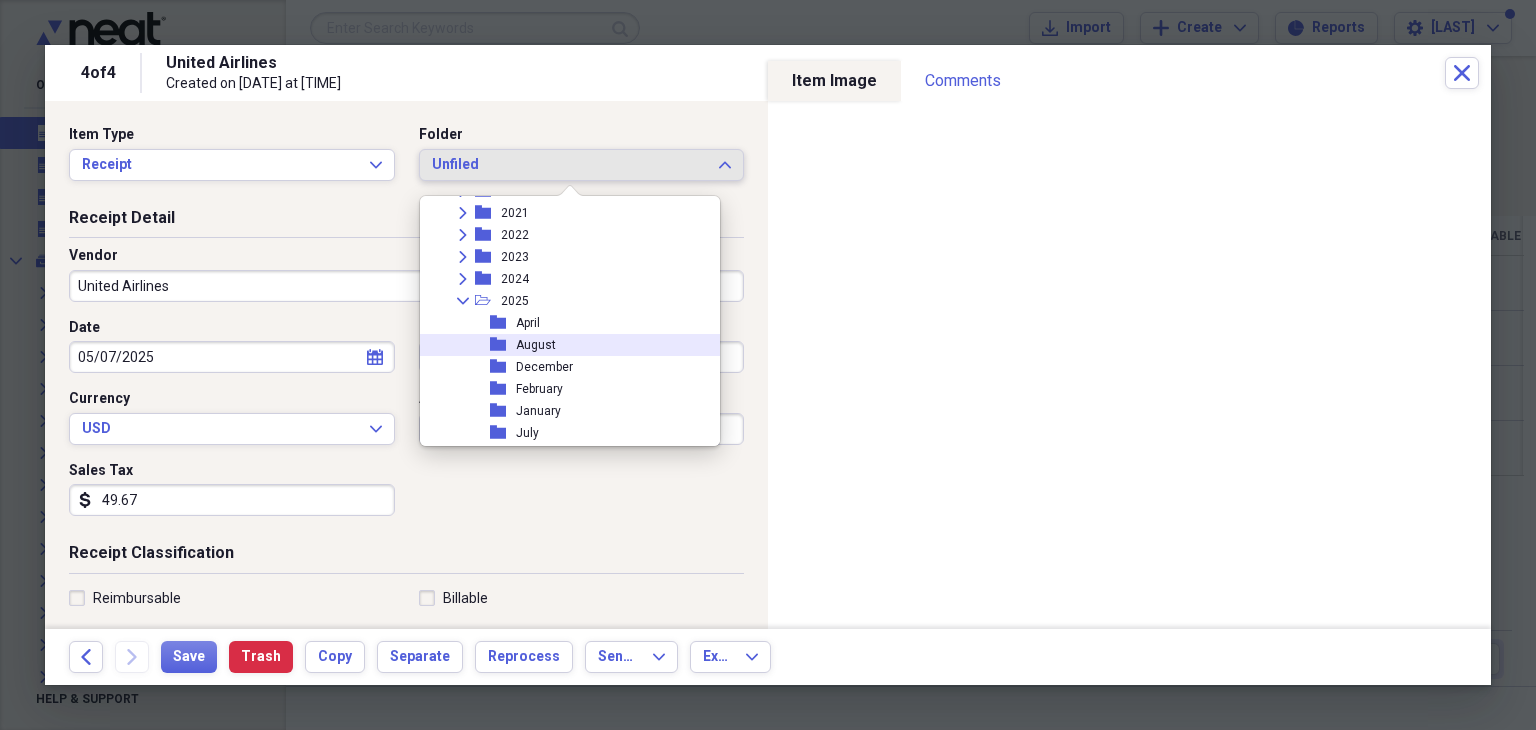 click on "folder August" at bounding box center [562, 345] 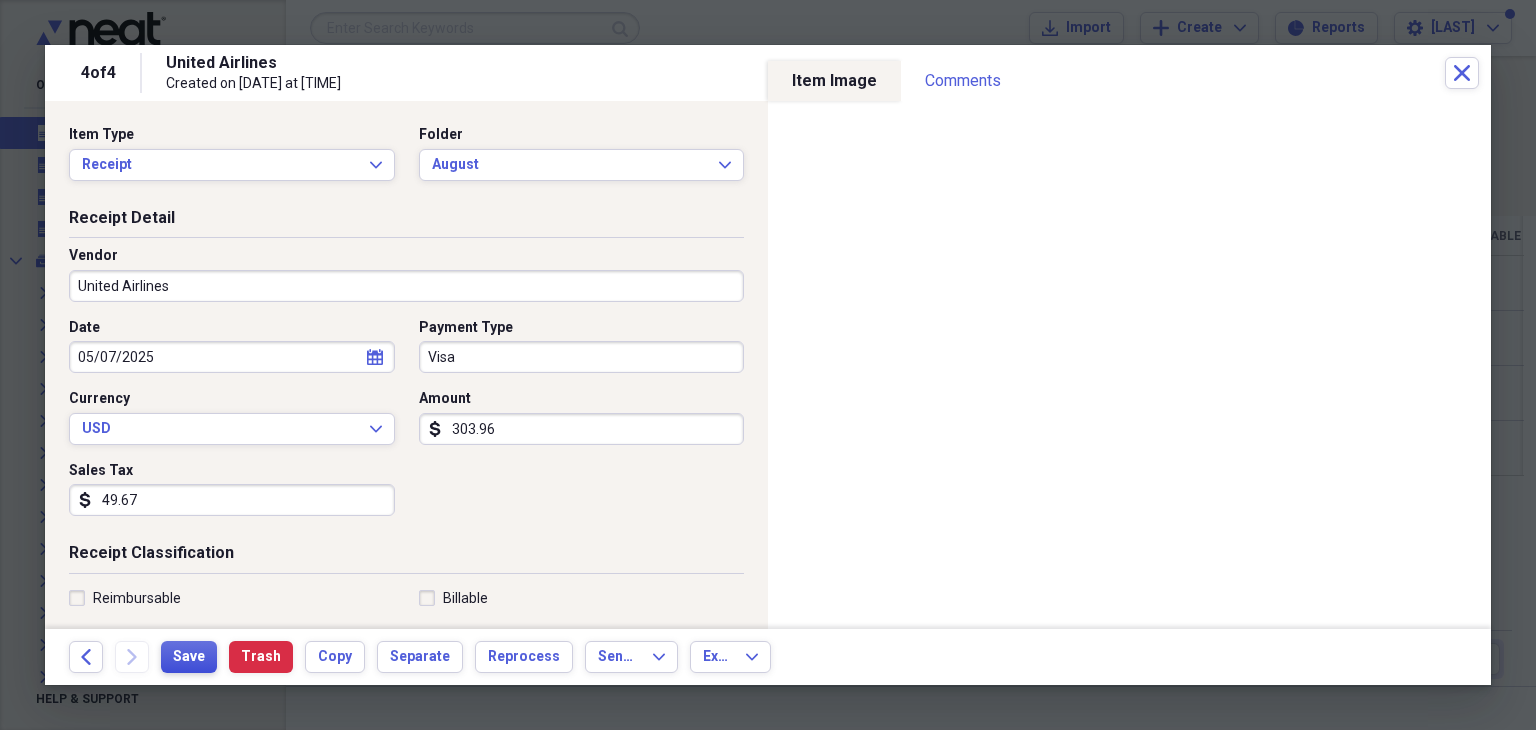click on "Save" at bounding box center [189, 657] 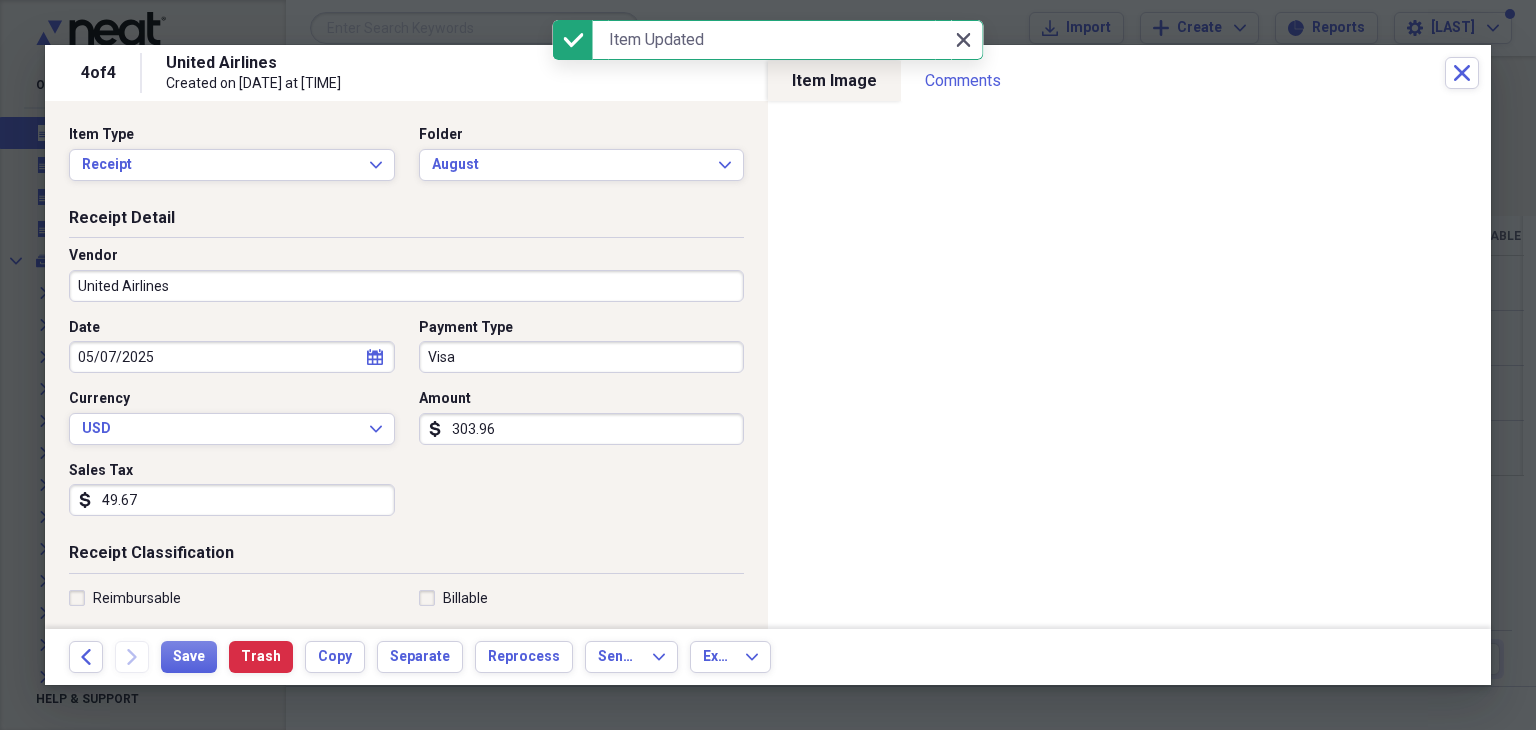 click on "Close" 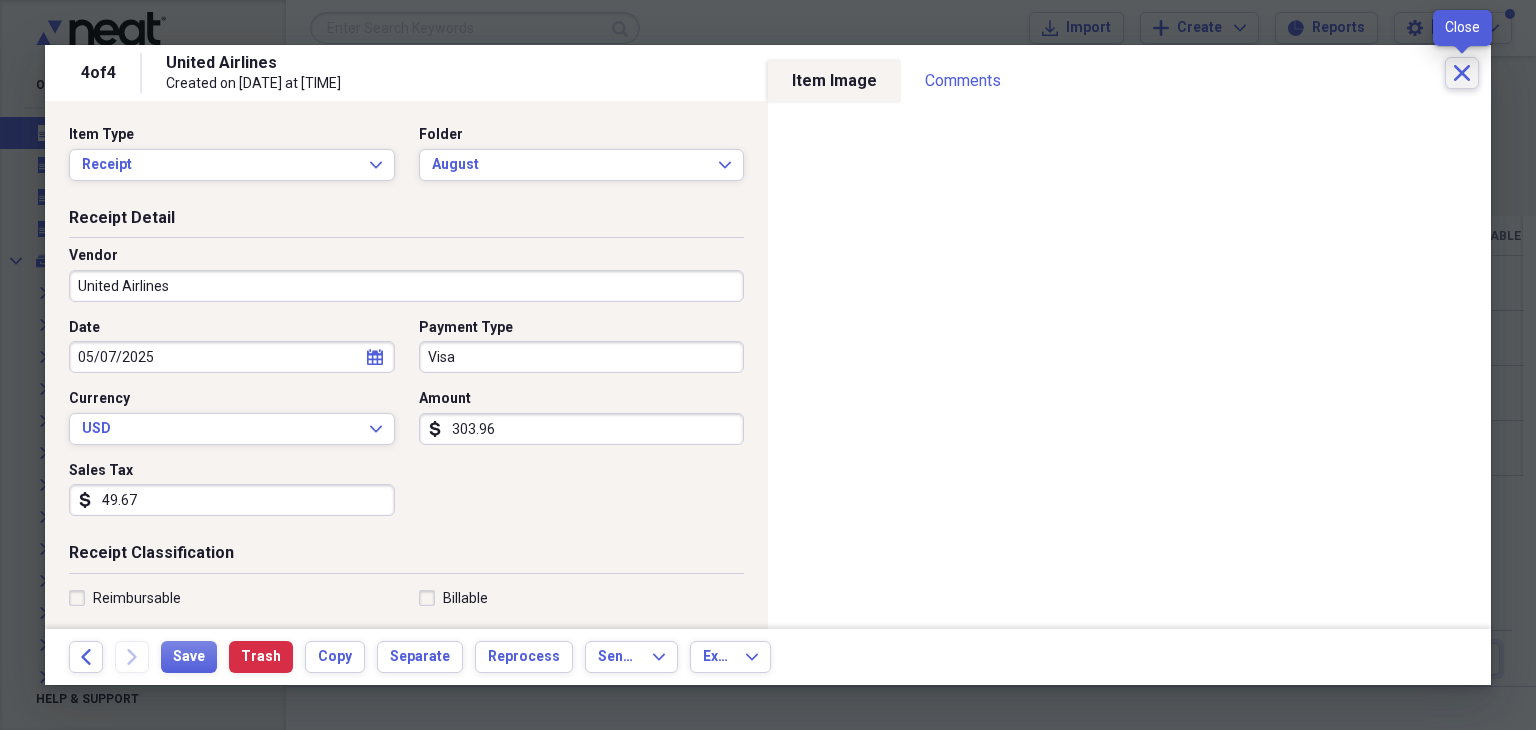 click on "Close" 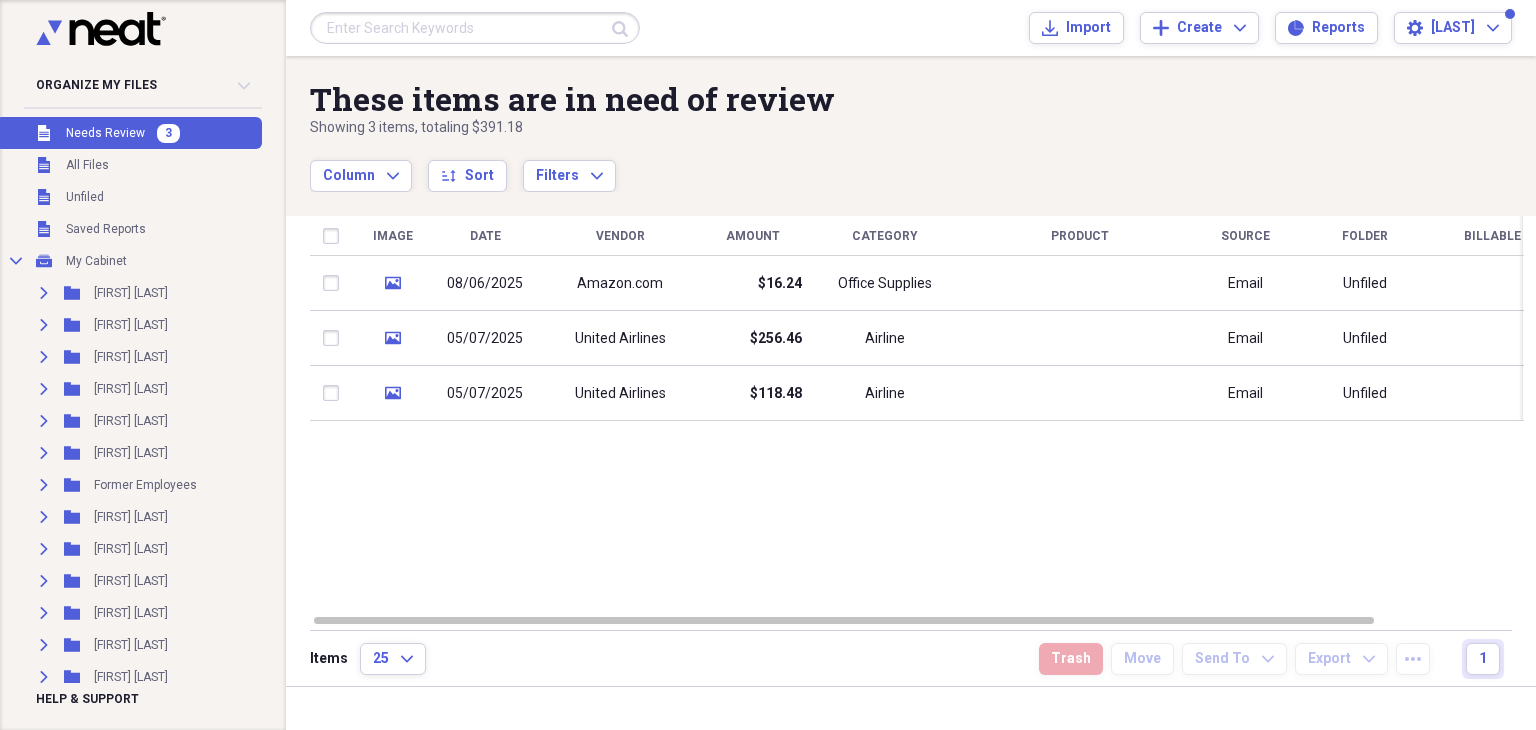 click on "Image Date Vendor Amount Category Product Source Folder Billable Reimbursable media [DATE] Amazon.com $[PRICE] Office Supplies Email Unfiled media [DATE] United Airlines $[PRICE] Airline Email Unfiled media [DATE] United Airlines $[PRICE] Airline Email Unfiled" at bounding box center [917, 414] 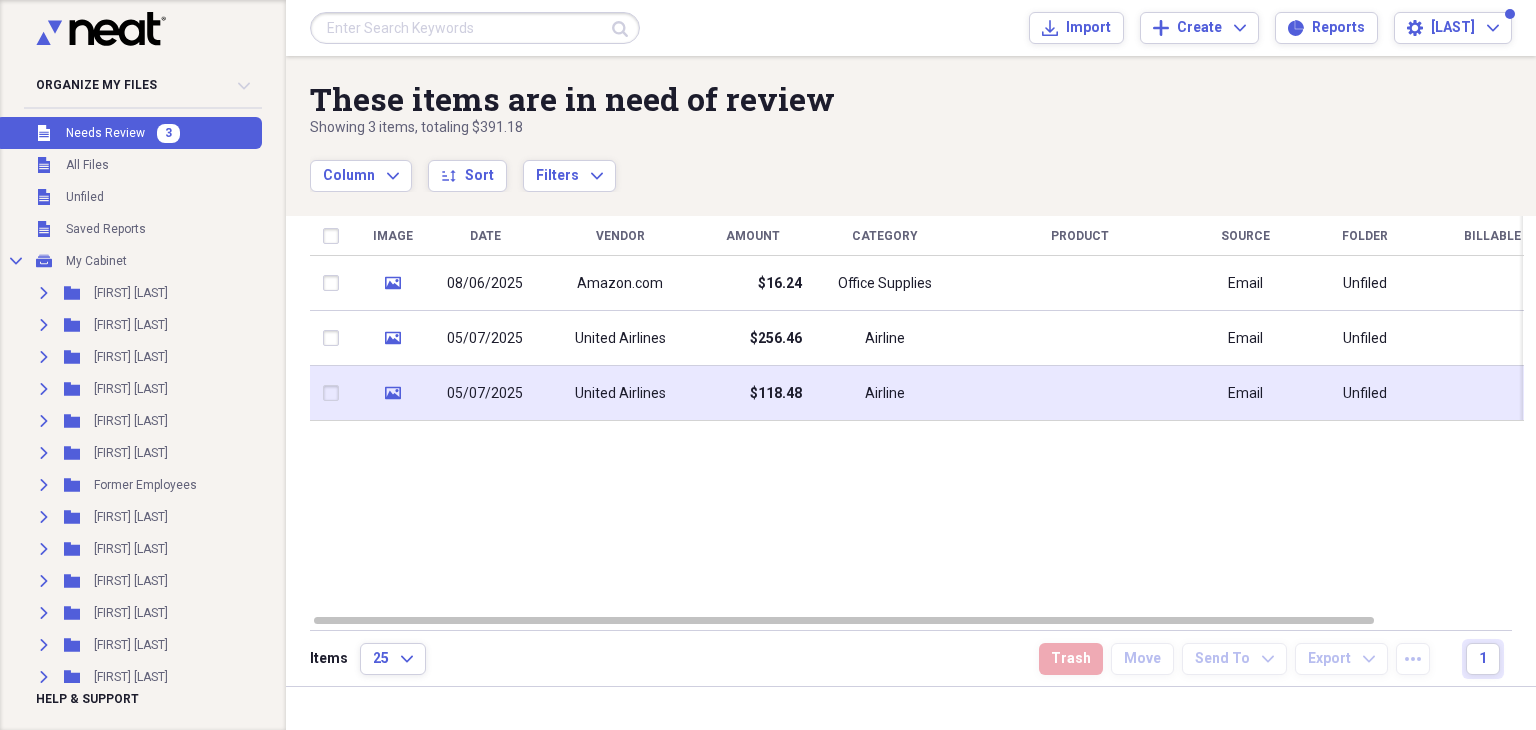 click on "Airline" at bounding box center [885, 393] 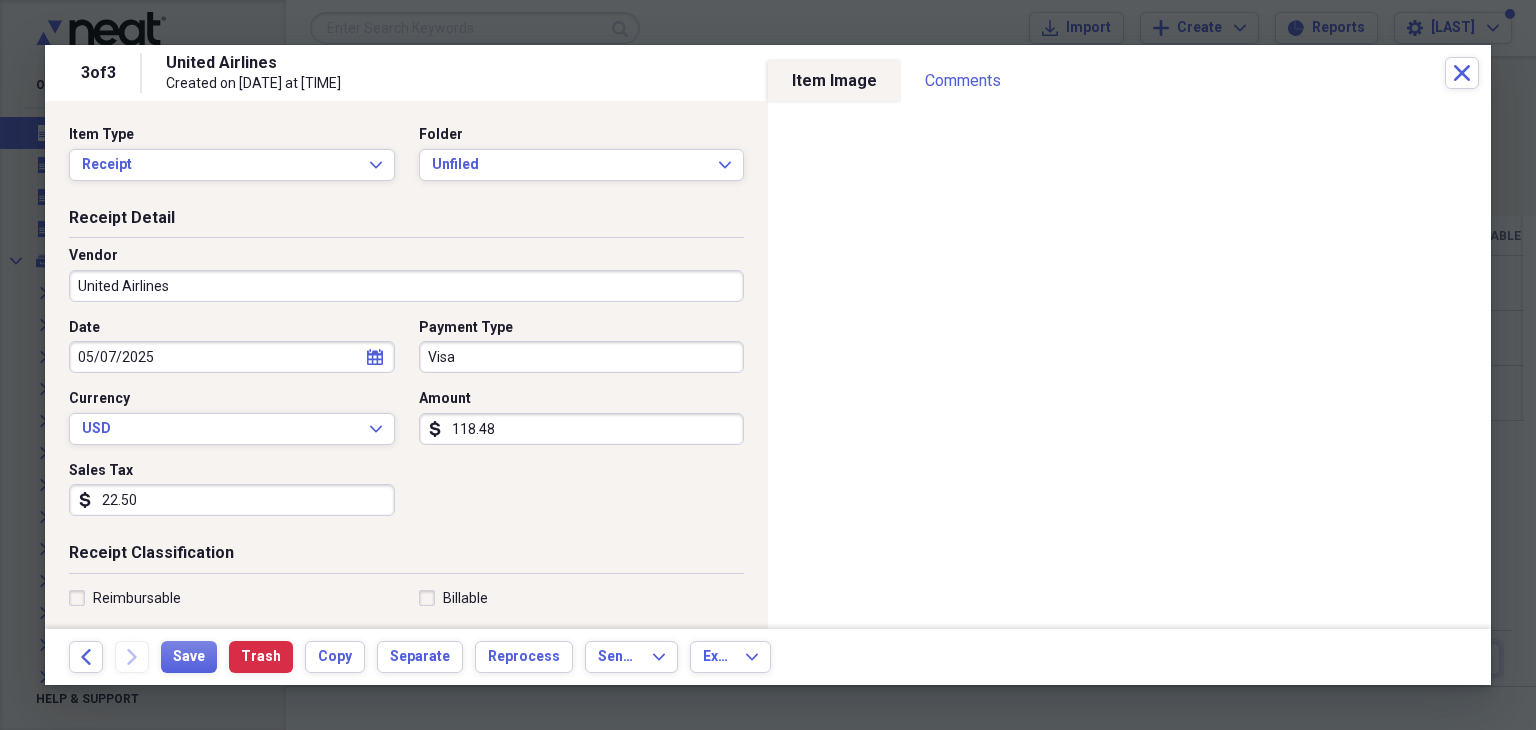 click on "Item Type Receipt Expand Folder Unfiled Expand" at bounding box center [406, 161] 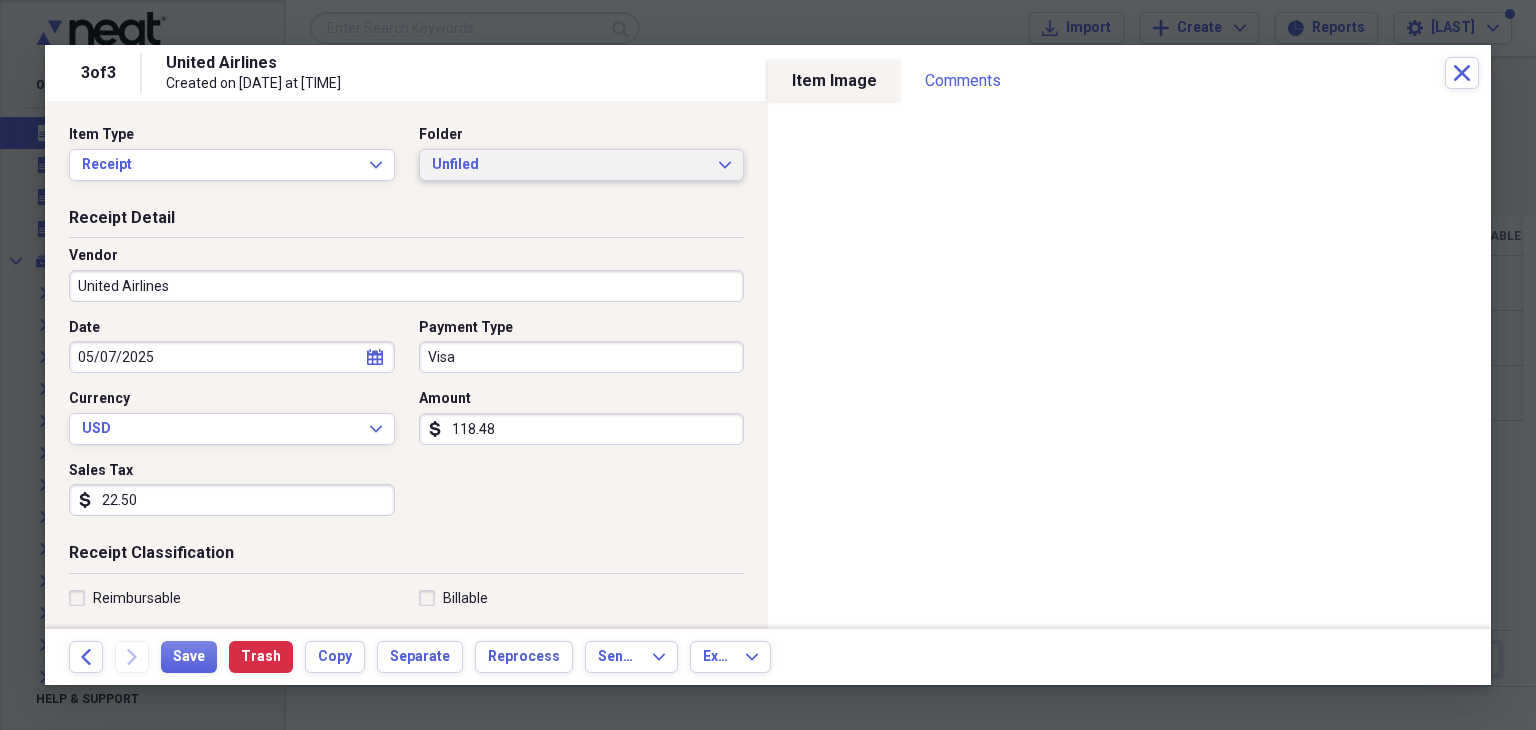 click on "Unfiled Expand" at bounding box center (582, 165) 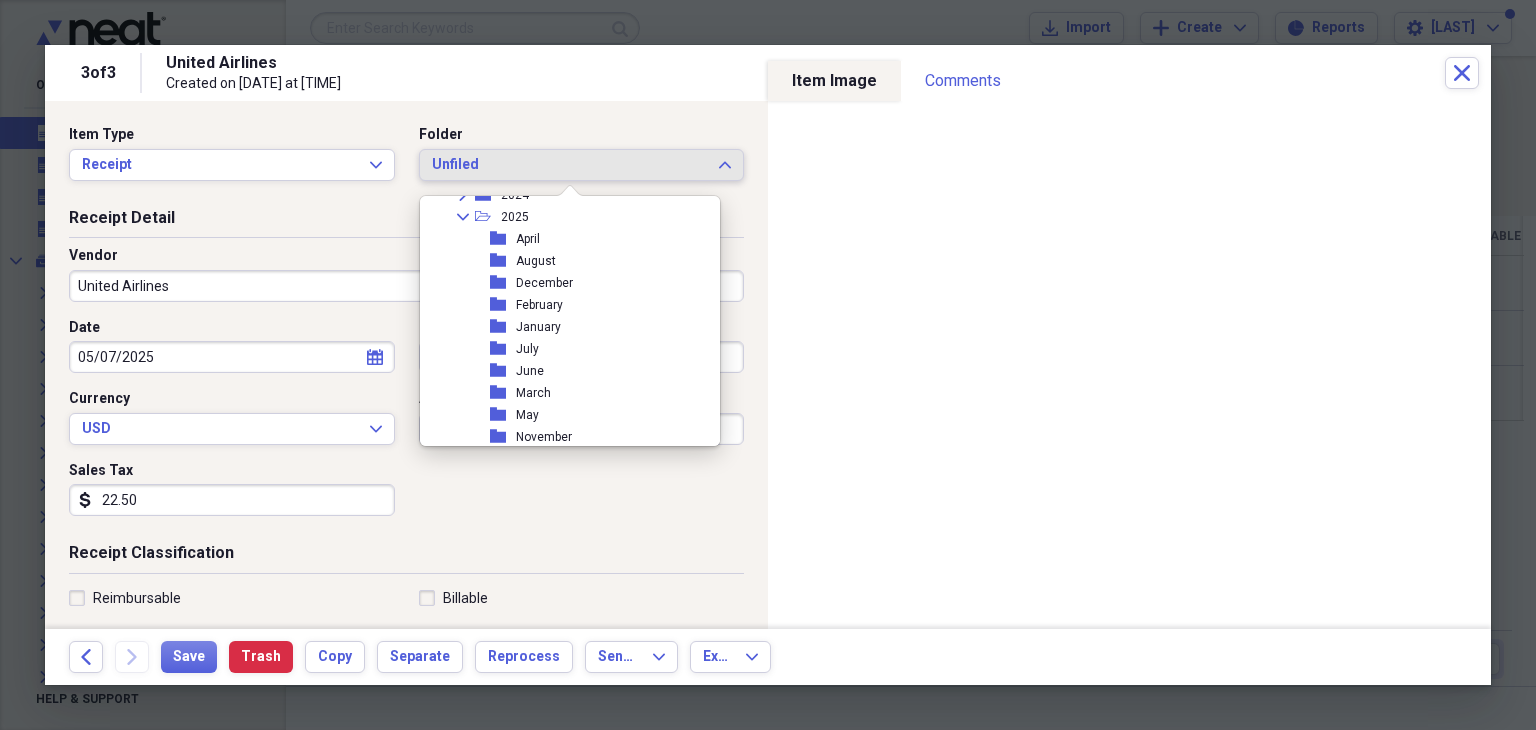 scroll, scrollTop: 341, scrollLeft: 0, axis: vertical 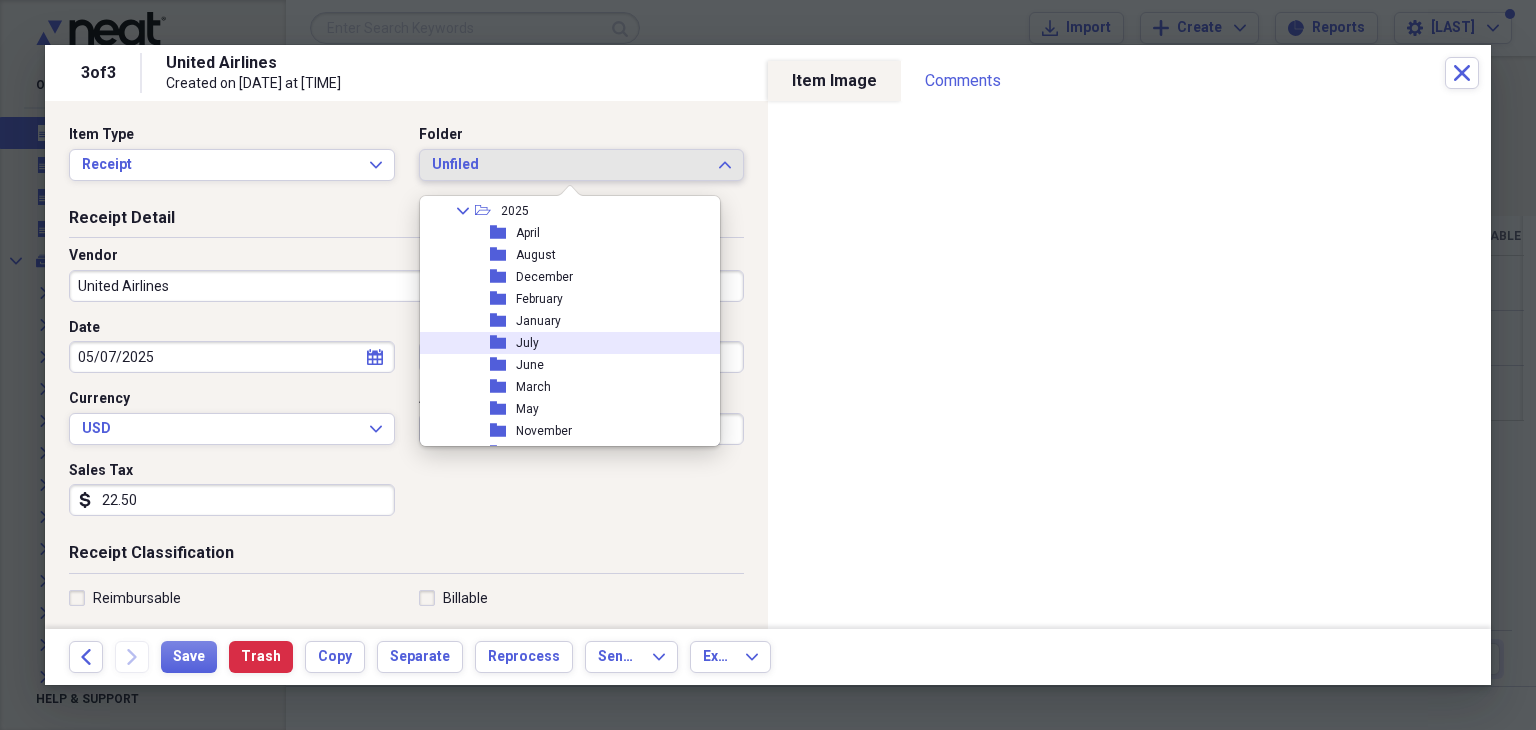 click on "folder July" at bounding box center [562, 343] 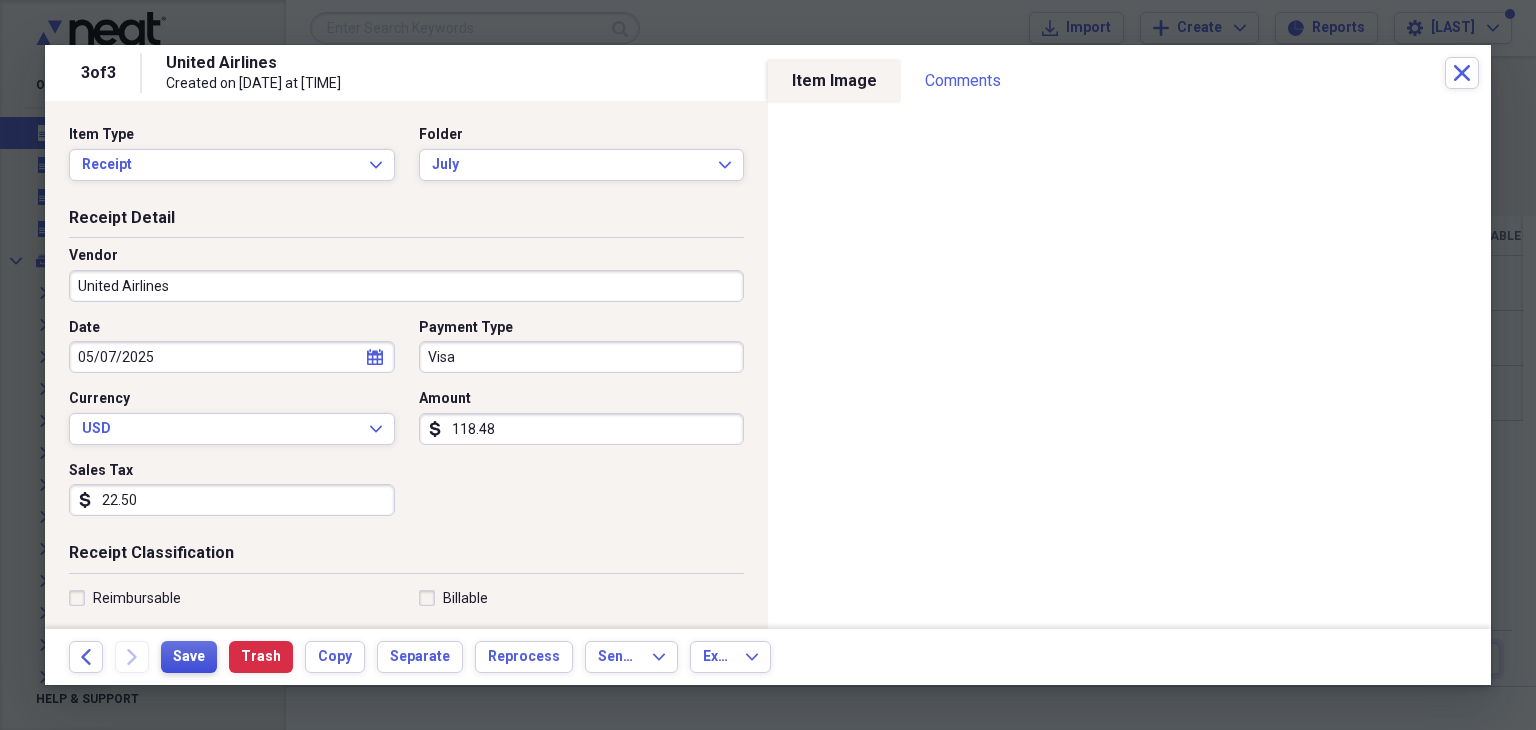 click on "Save" at bounding box center (189, 657) 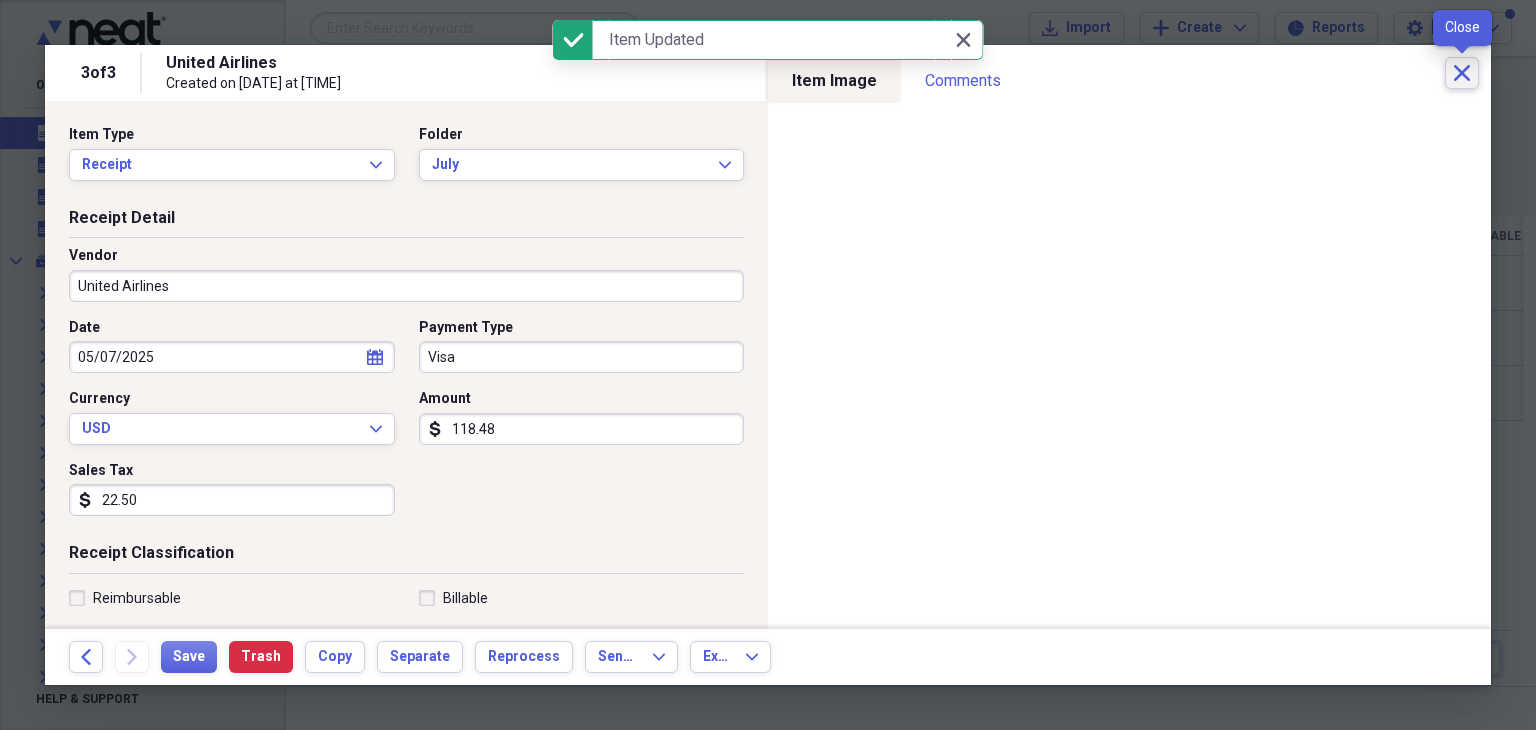click on "Close" at bounding box center (1462, 73) 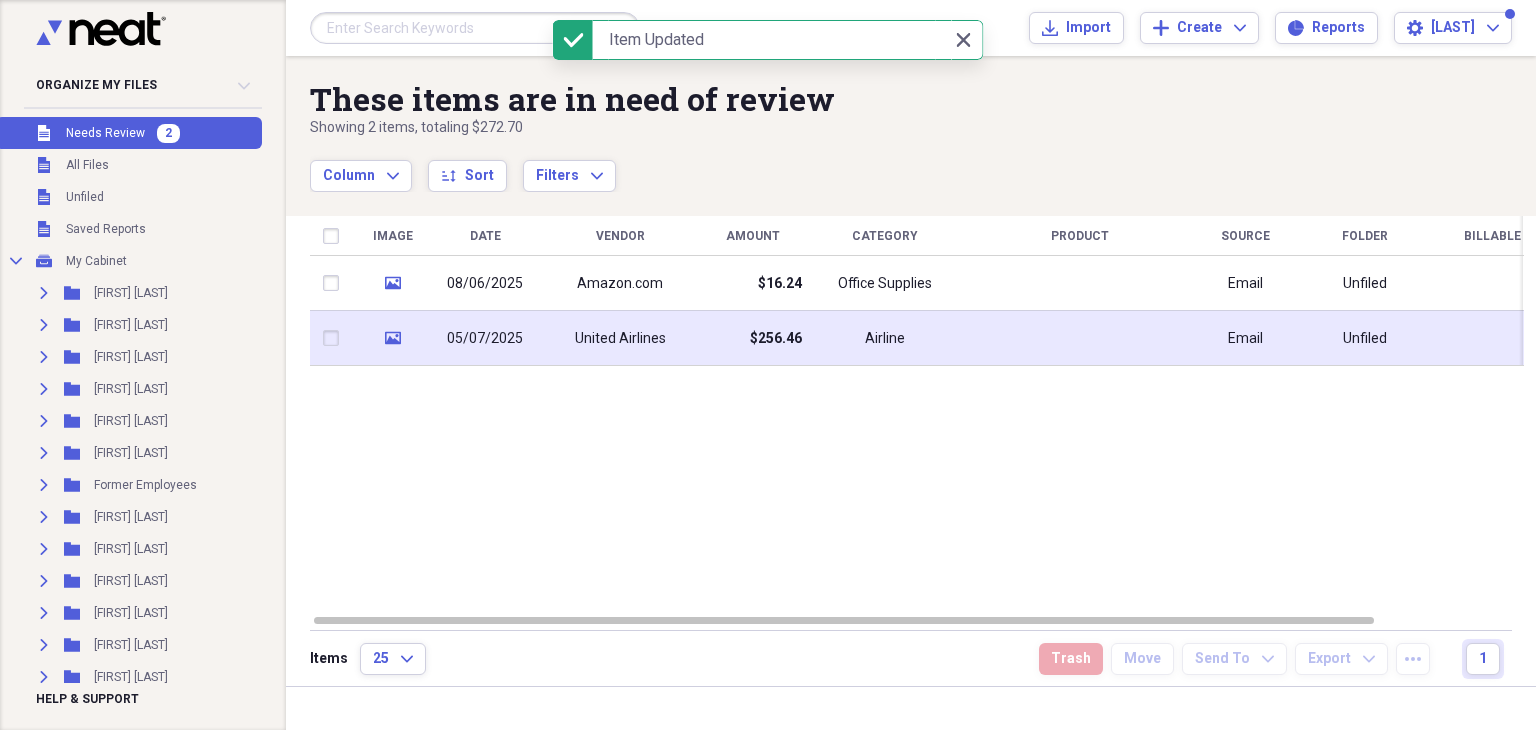click on "Airline" at bounding box center (885, 338) 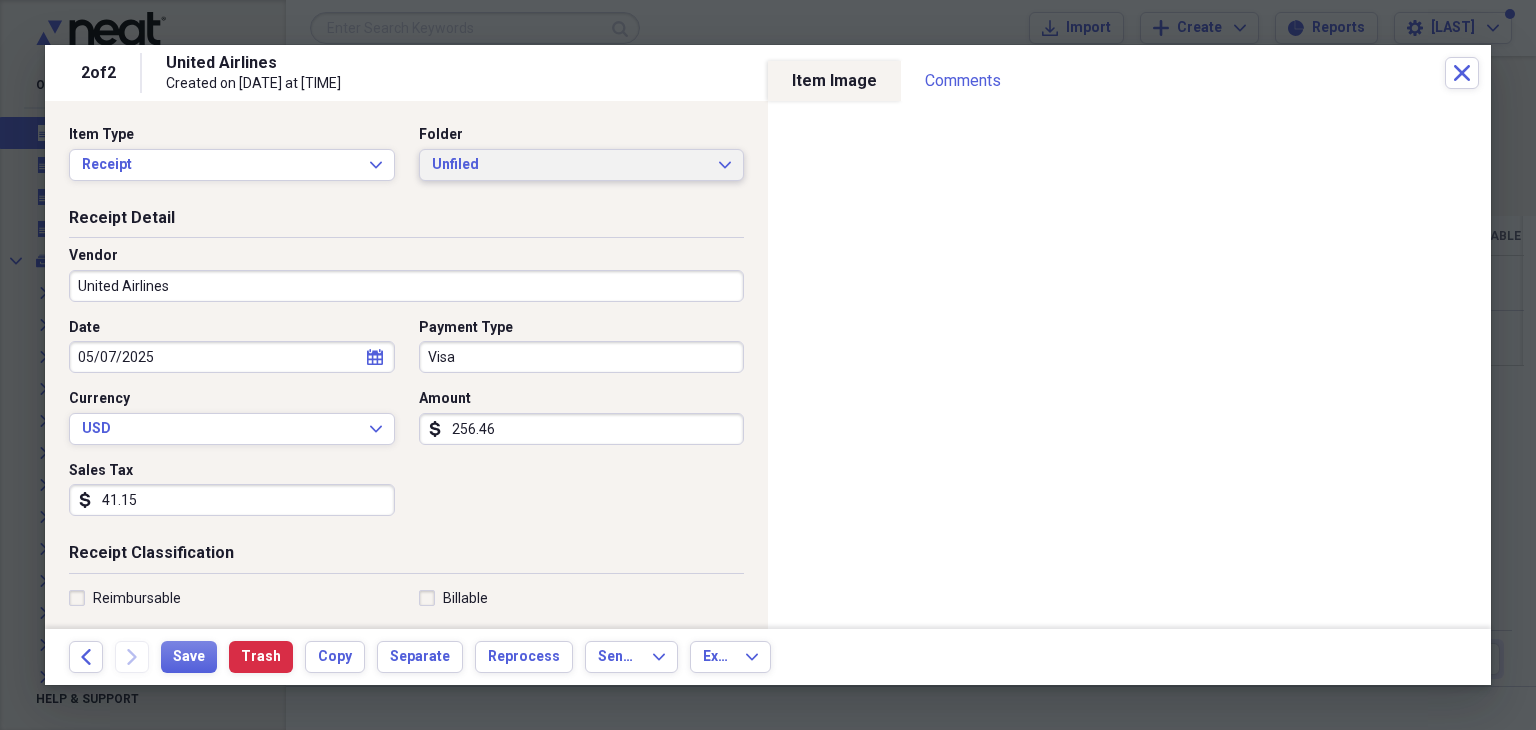 click on "Unfiled Expand" at bounding box center (582, 165) 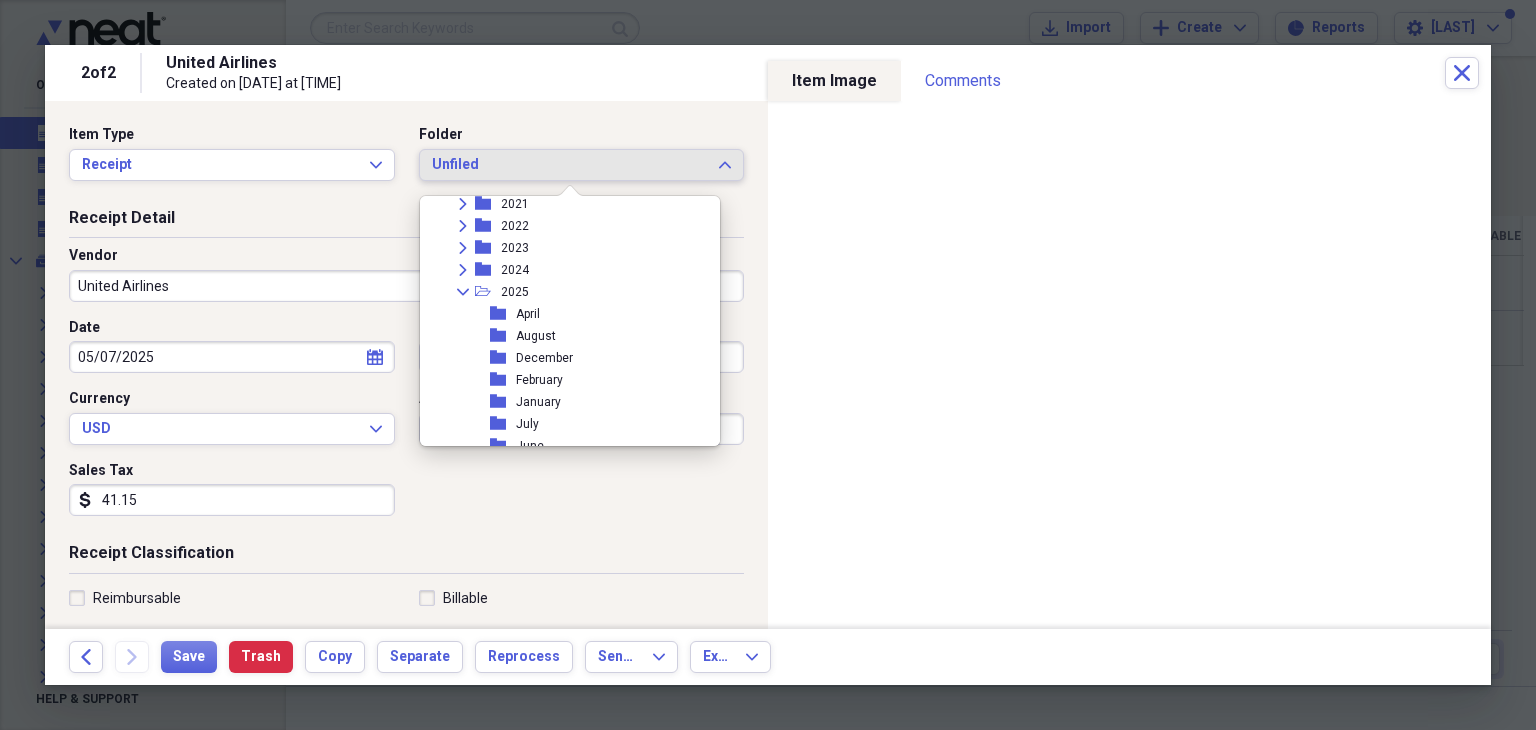 scroll, scrollTop: 263, scrollLeft: 0, axis: vertical 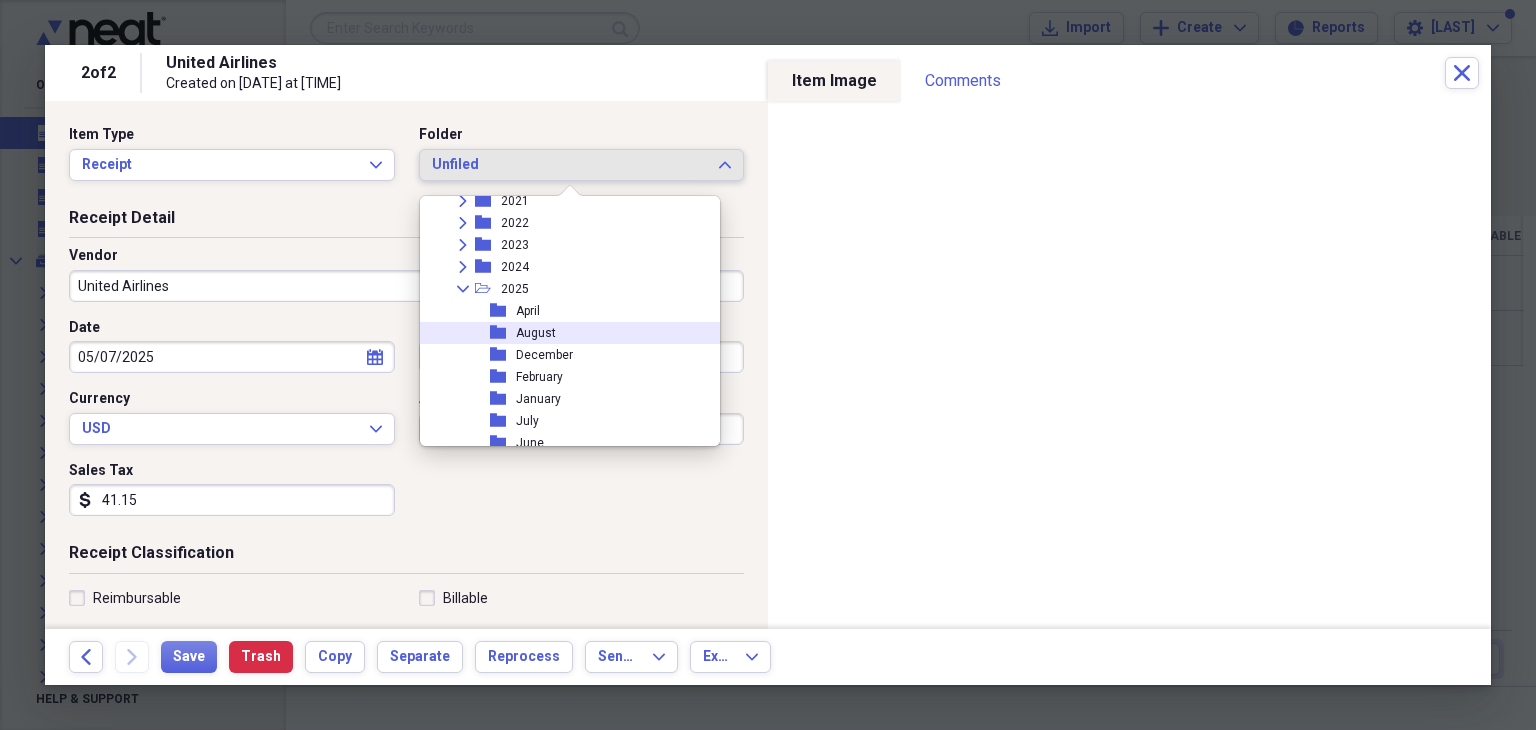 click on "folder August" at bounding box center (562, 333) 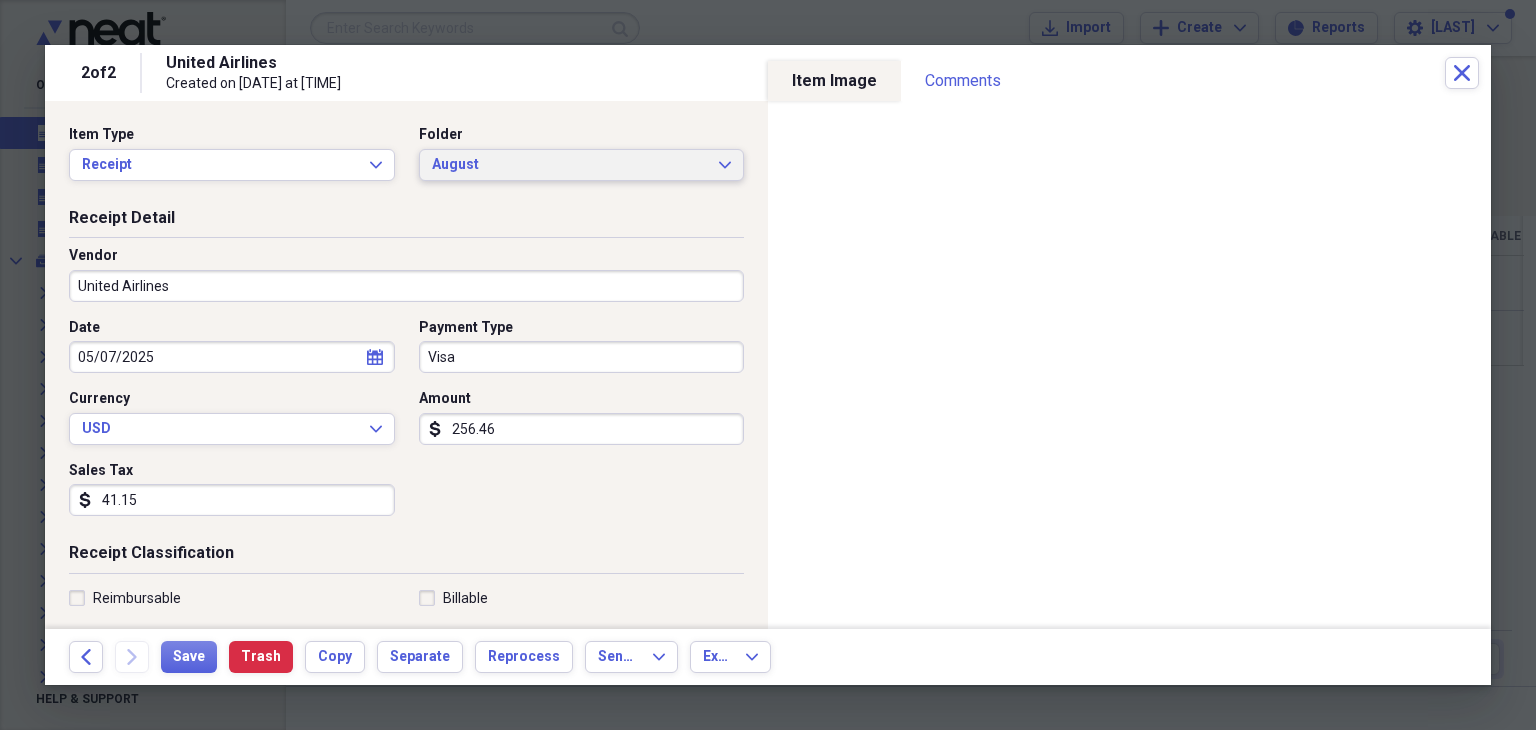 click on "August" at bounding box center (570, 165) 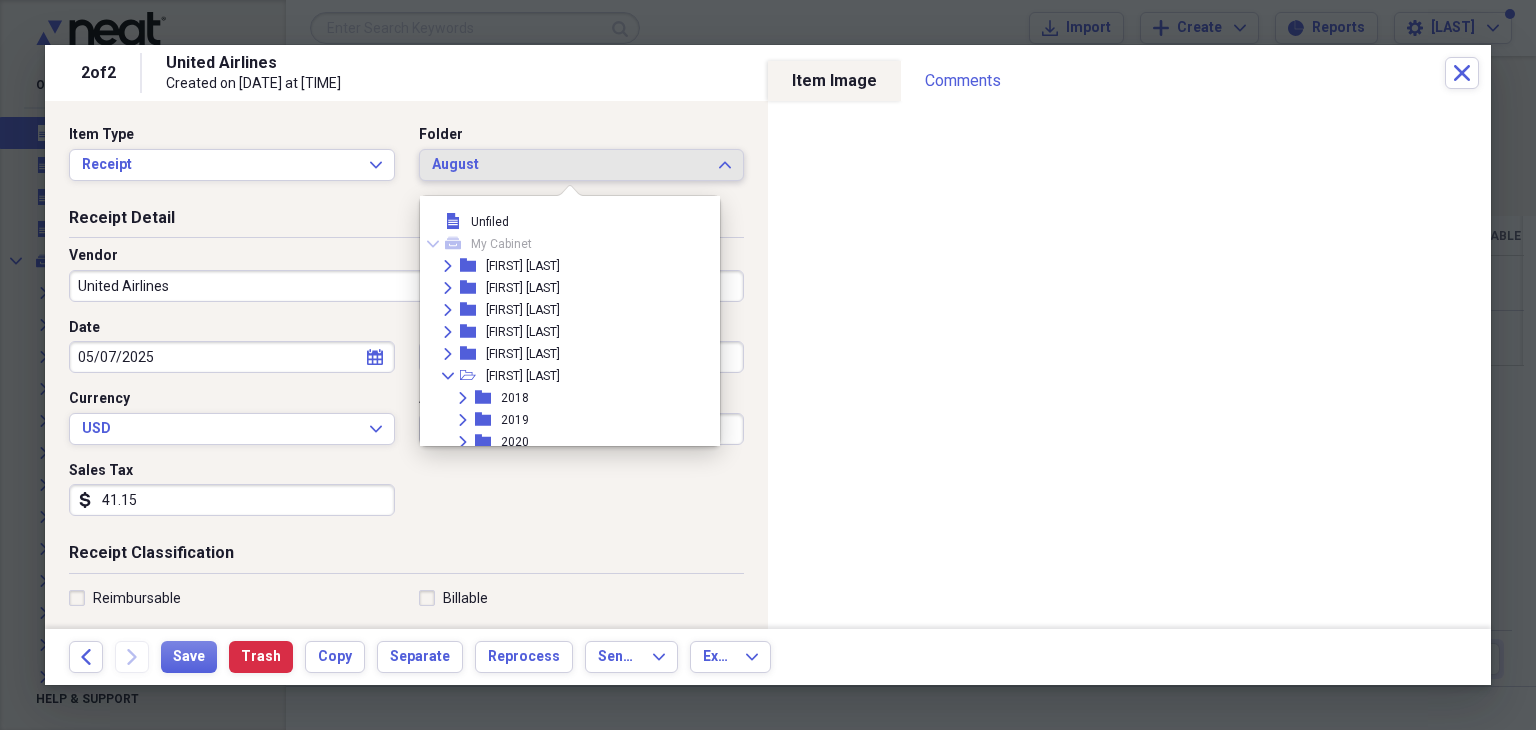 scroll, scrollTop: 275, scrollLeft: 0, axis: vertical 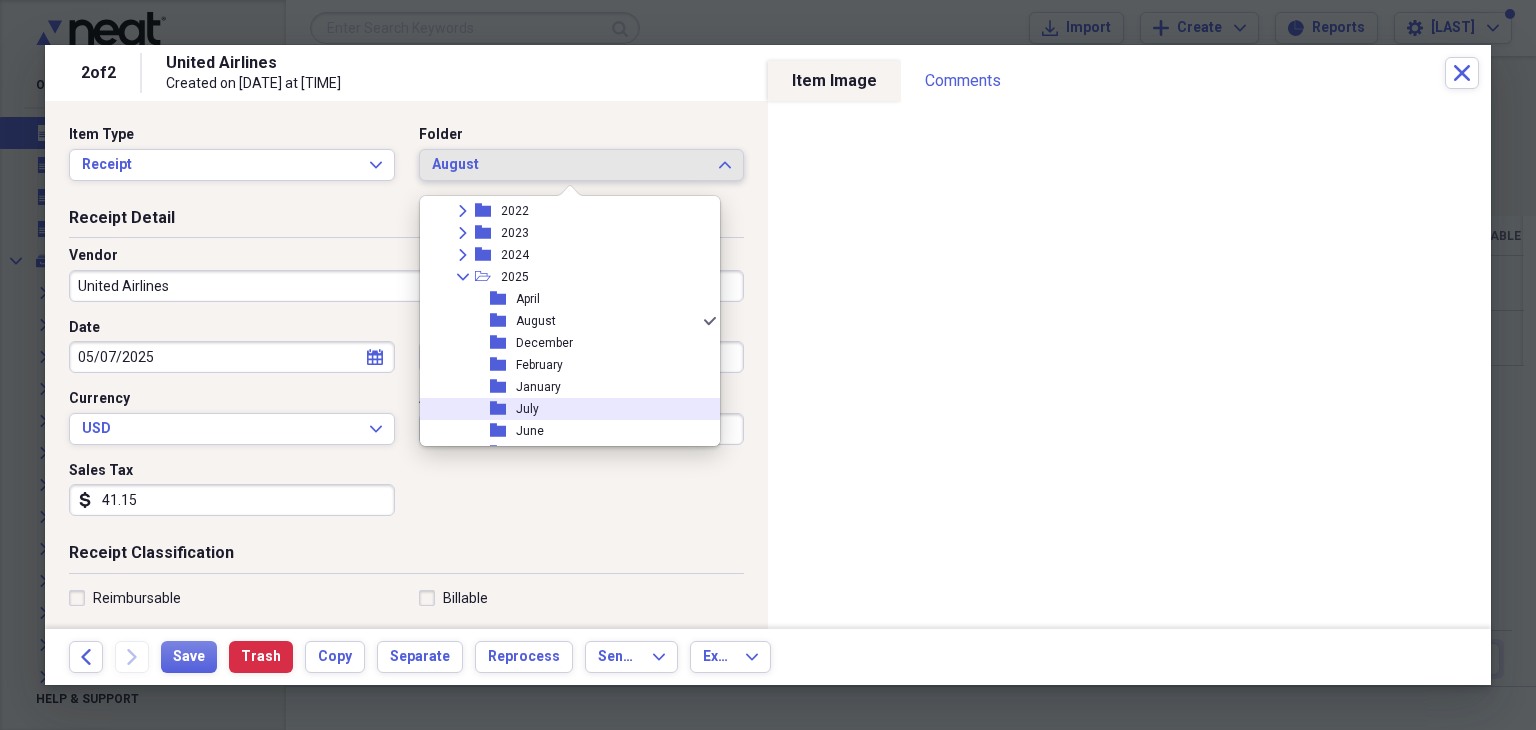 click on "folder July" at bounding box center (562, 409) 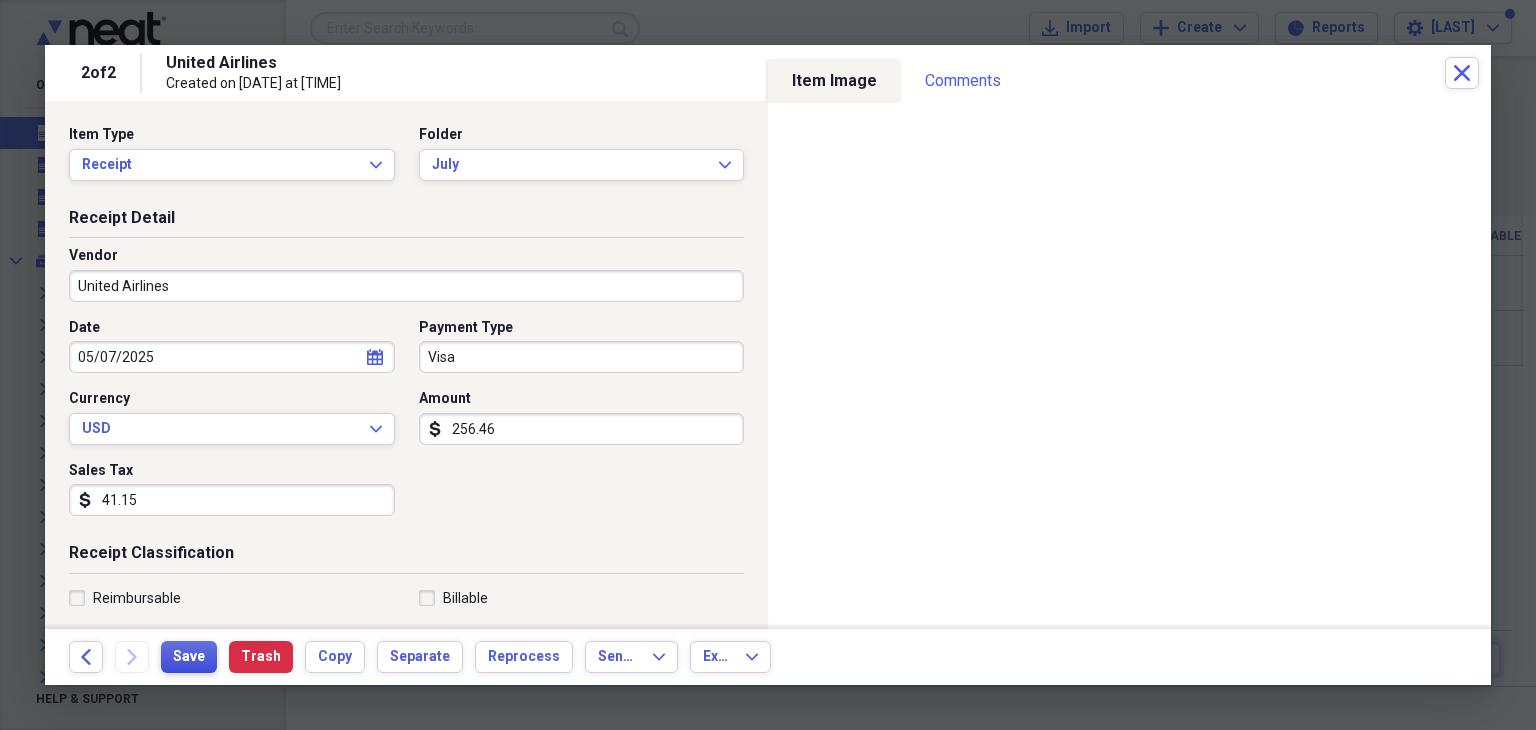 click on "Save" at bounding box center [189, 657] 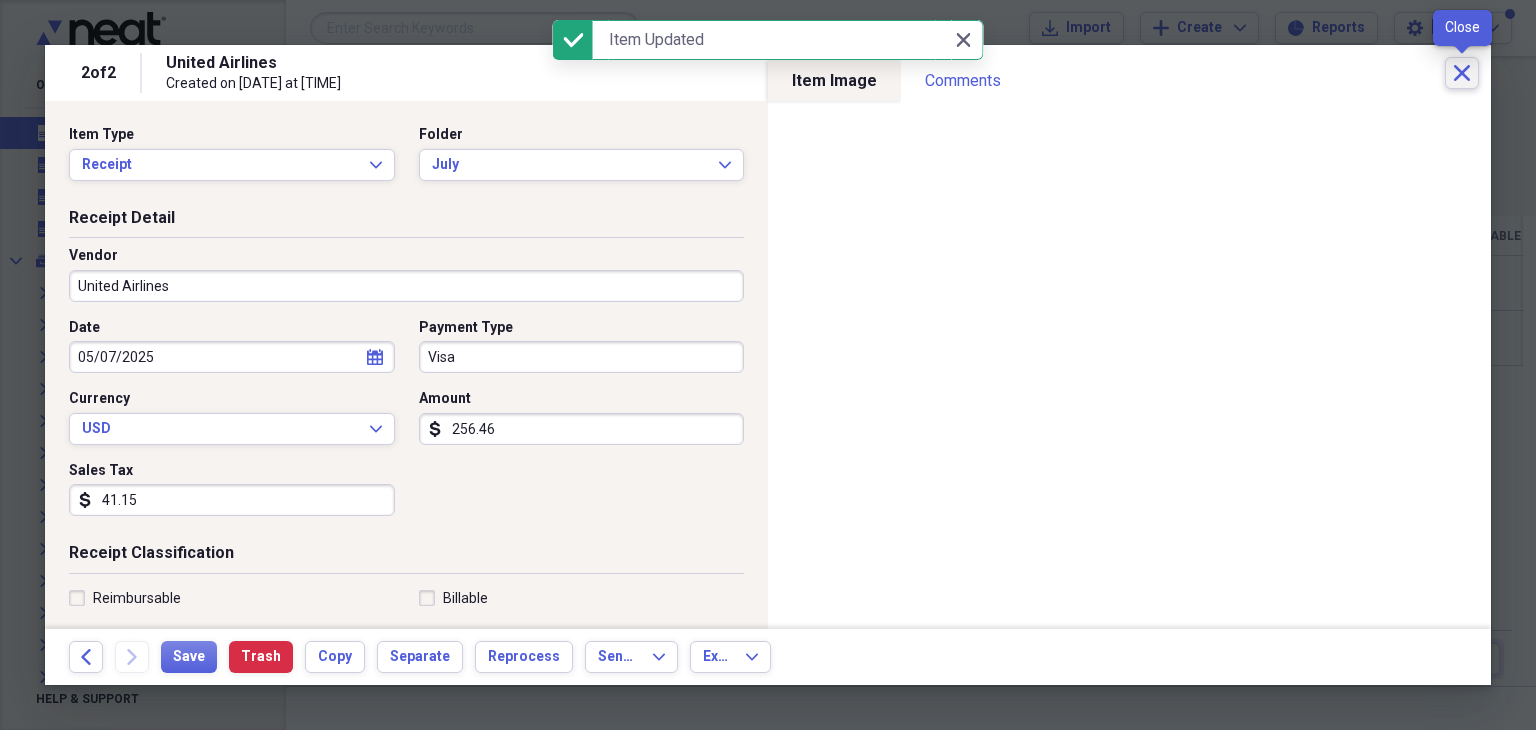 click on "Close" at bounding box center (1462, 73) 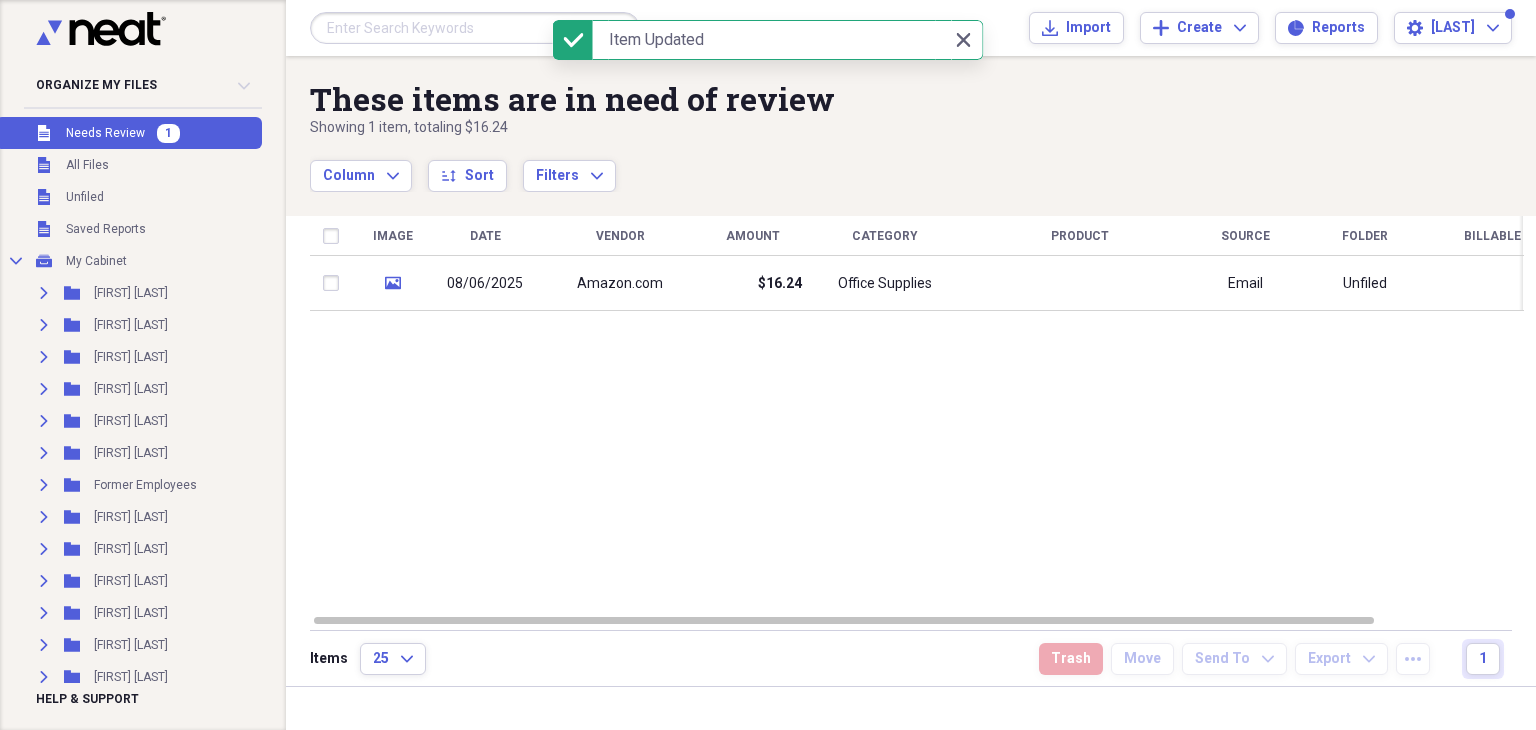 click on "Image Date Vendor Amount Category Product Source Folder Billable Reimbursable media [DATE] Amazon.com $[PRICE] Office Supplies Email Unfiled" at bounding box center (917, 414) 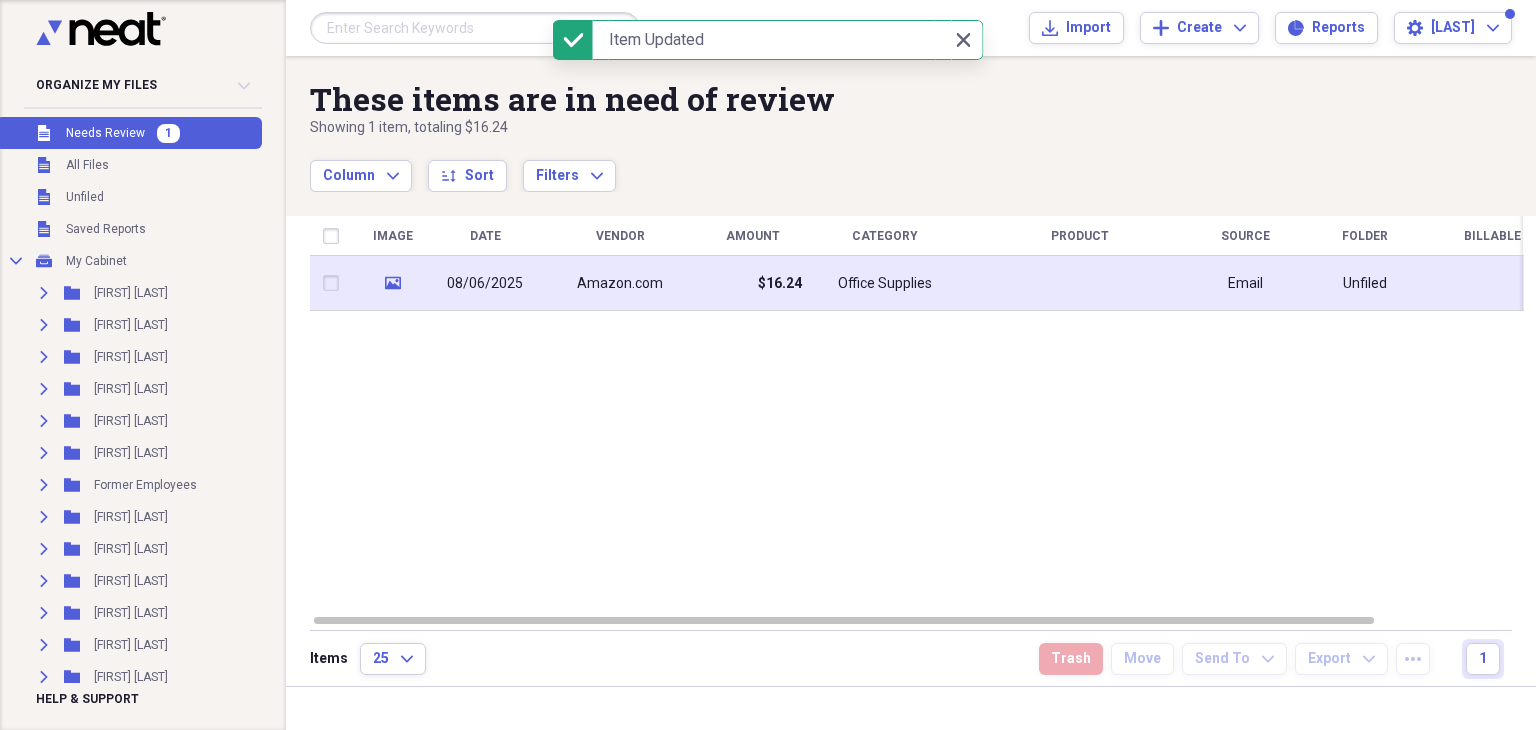 click at bounding box center (1080, 283) 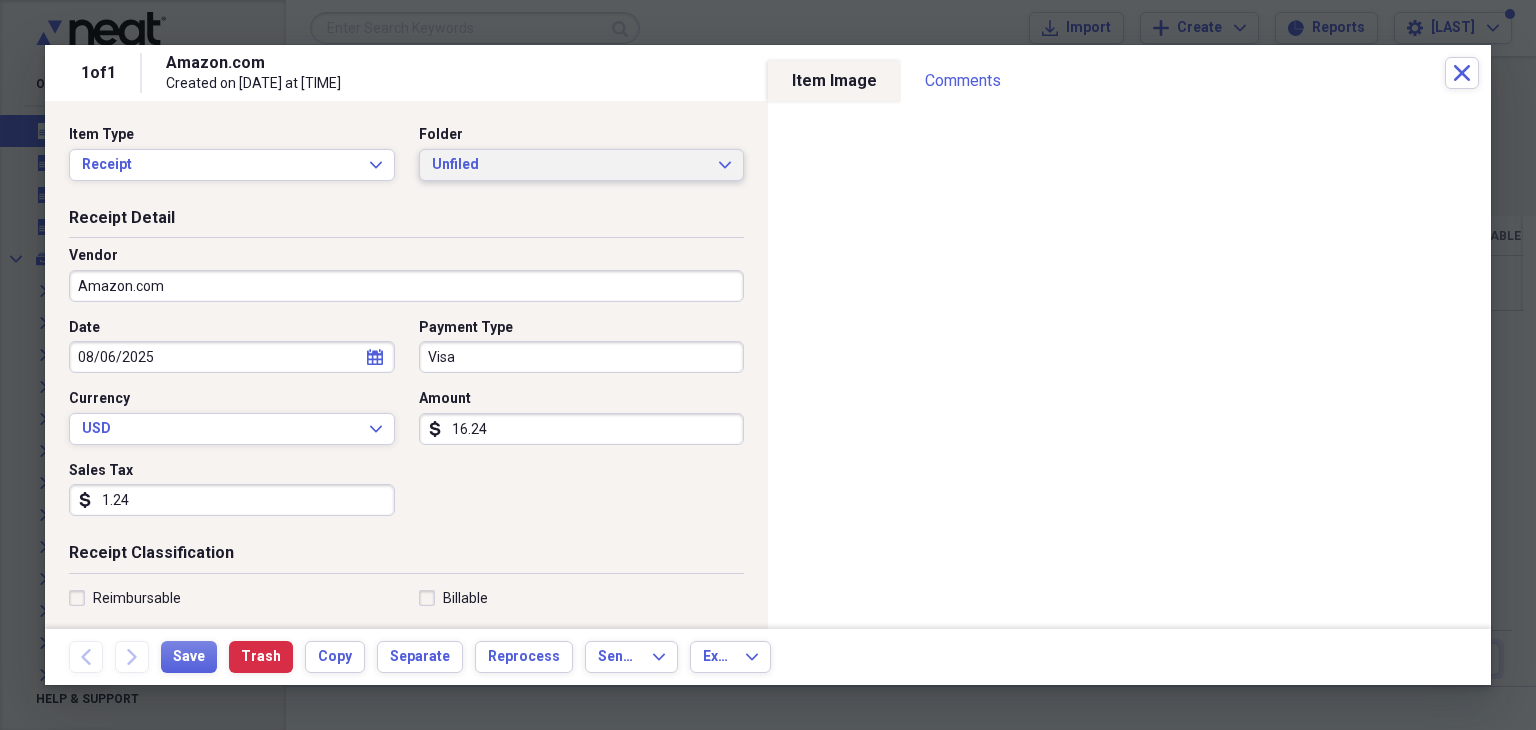 drag, startPoint x: 716, startPoint y: 173, endPoint x: 676, endPoint y: 163, distance: 41.231056 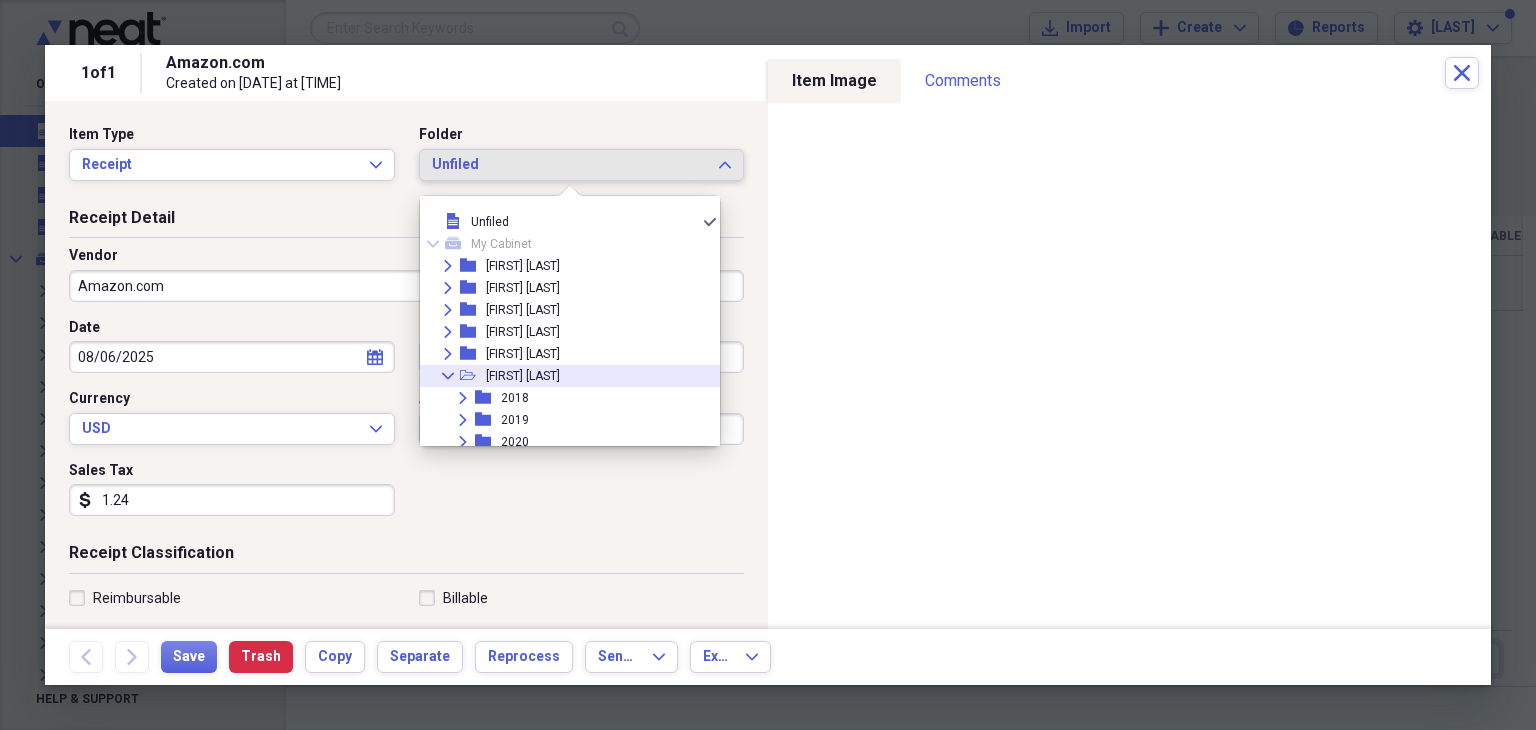 click on "Collapse" 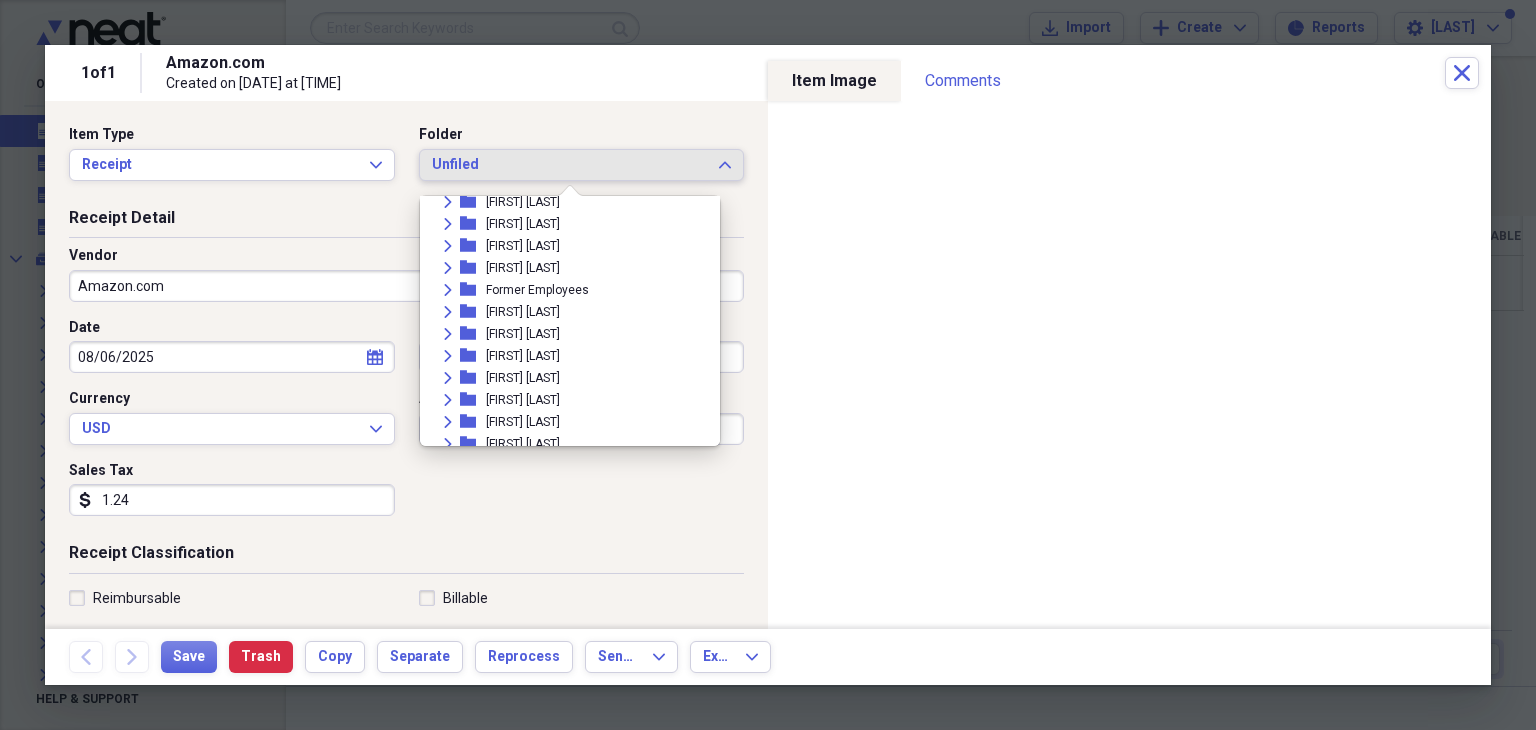 scroll, scrollTop: 138, scrollLeft: 0, axis: vertical 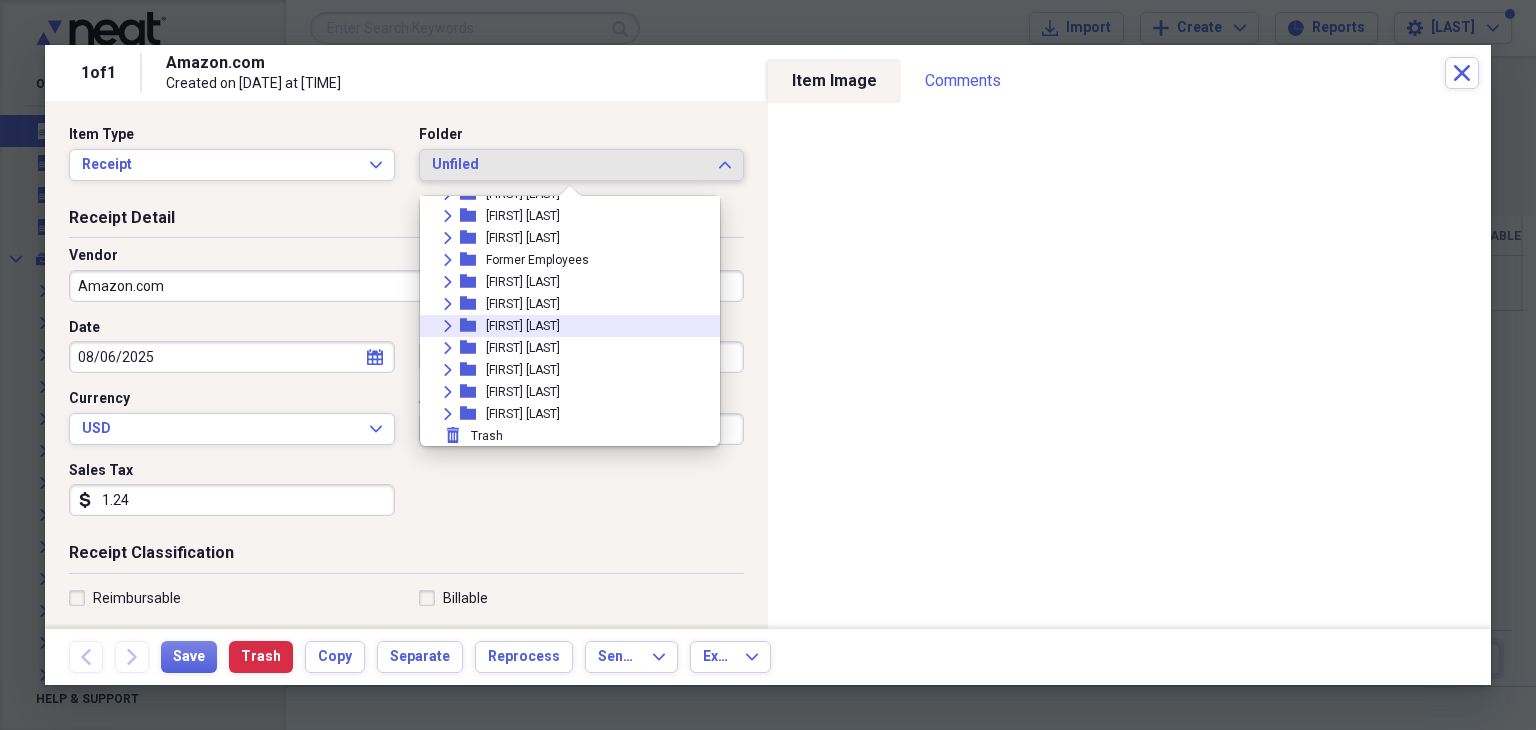 click on "Expand" 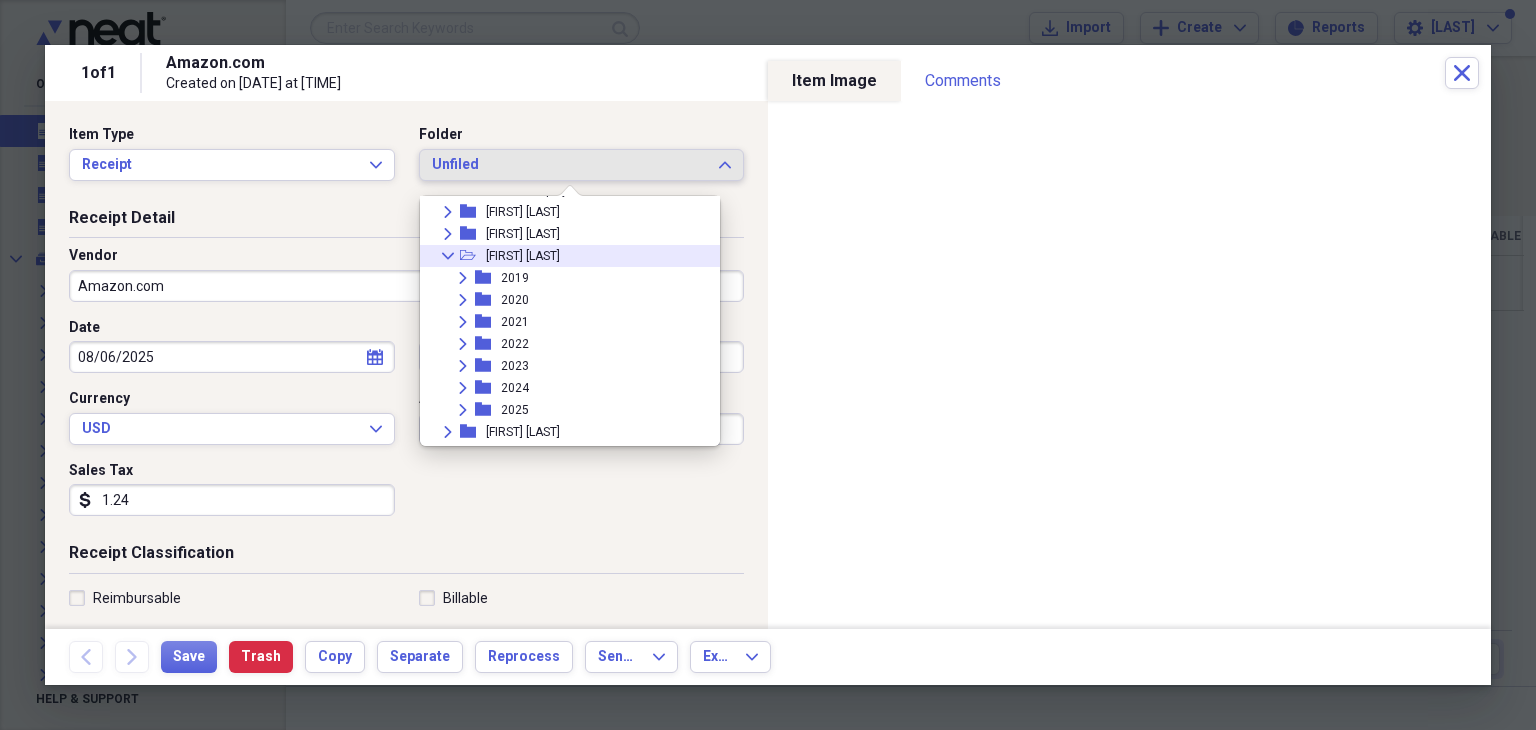 scroll, scrollTop: 276, scrollLeft: 0, axis: vertical 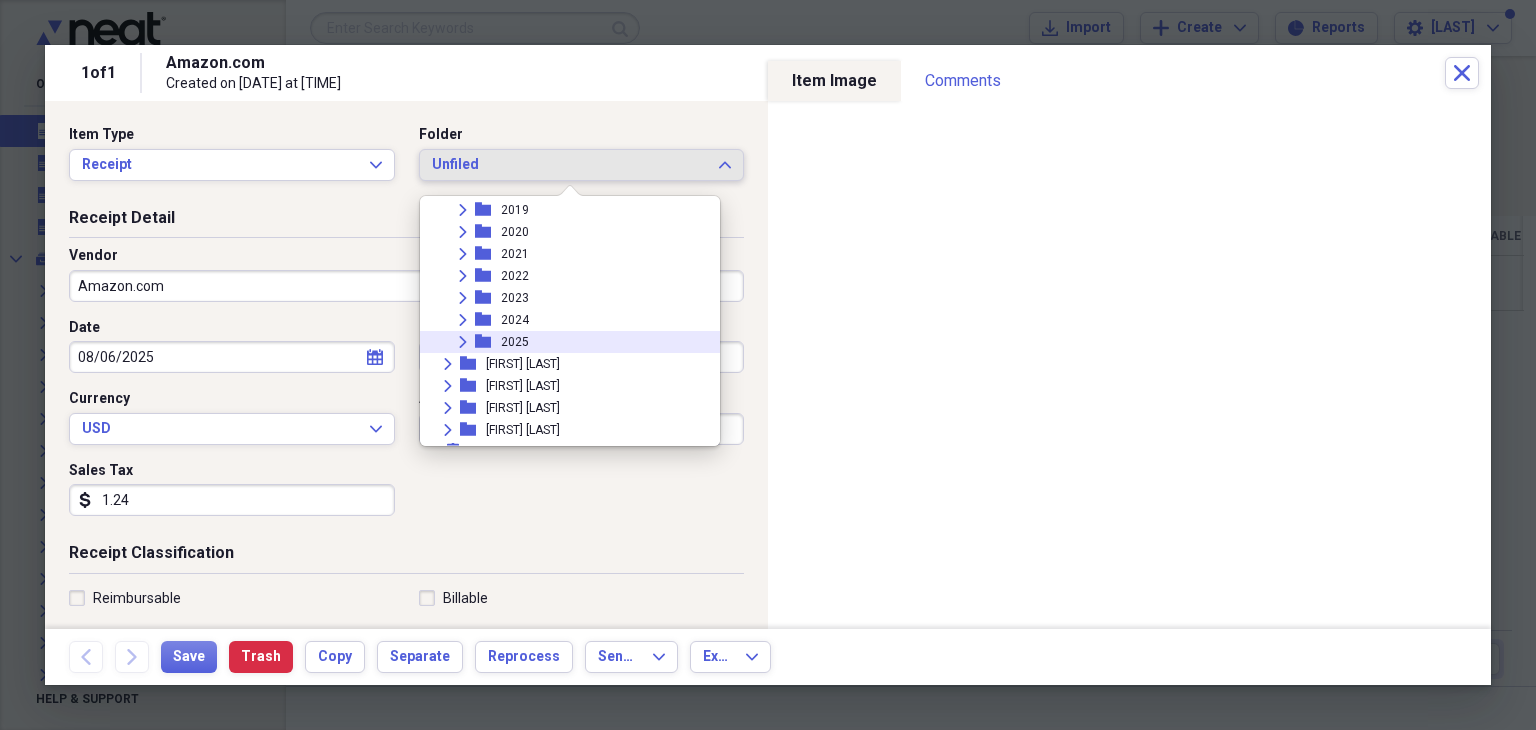 click 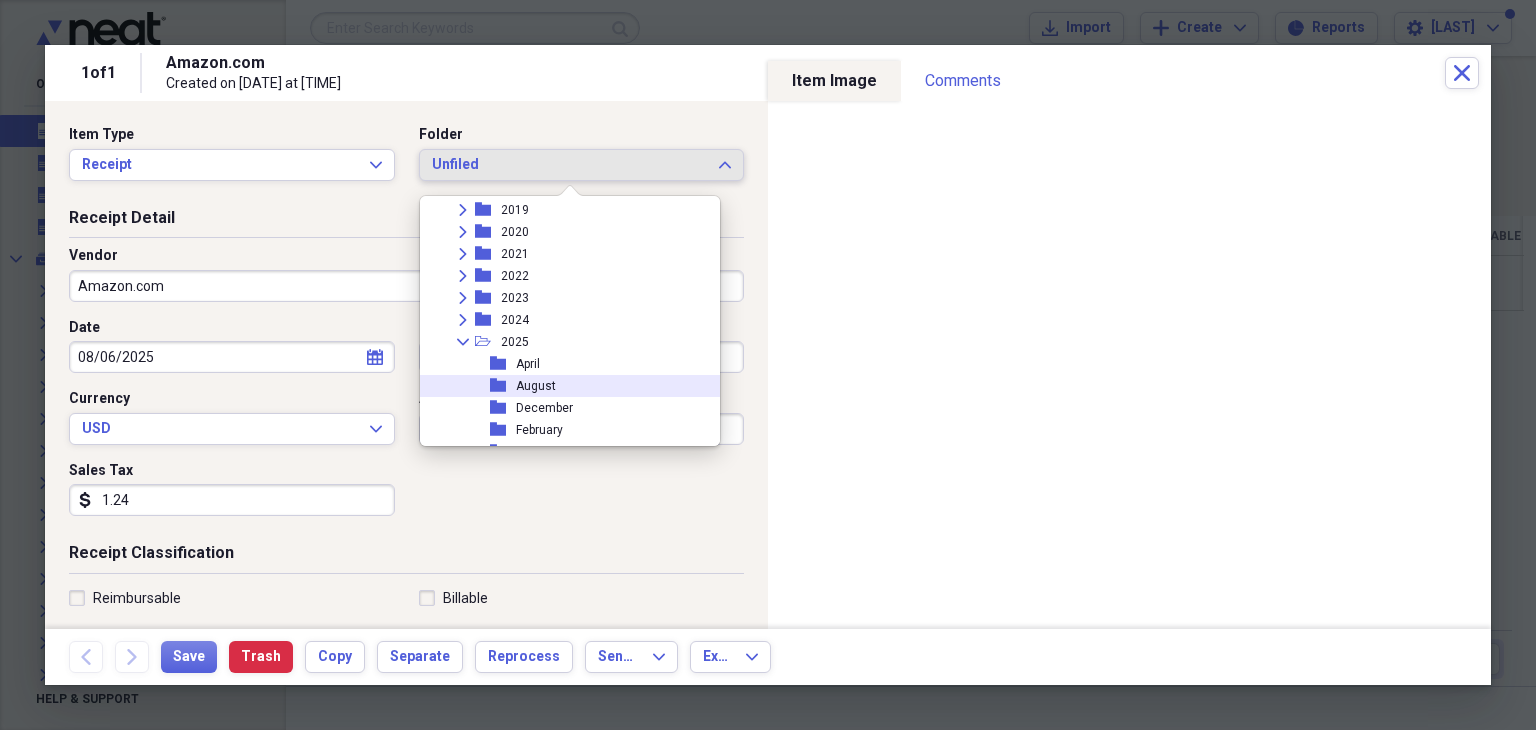 click on "folder August" at bounding box center (562, 386) 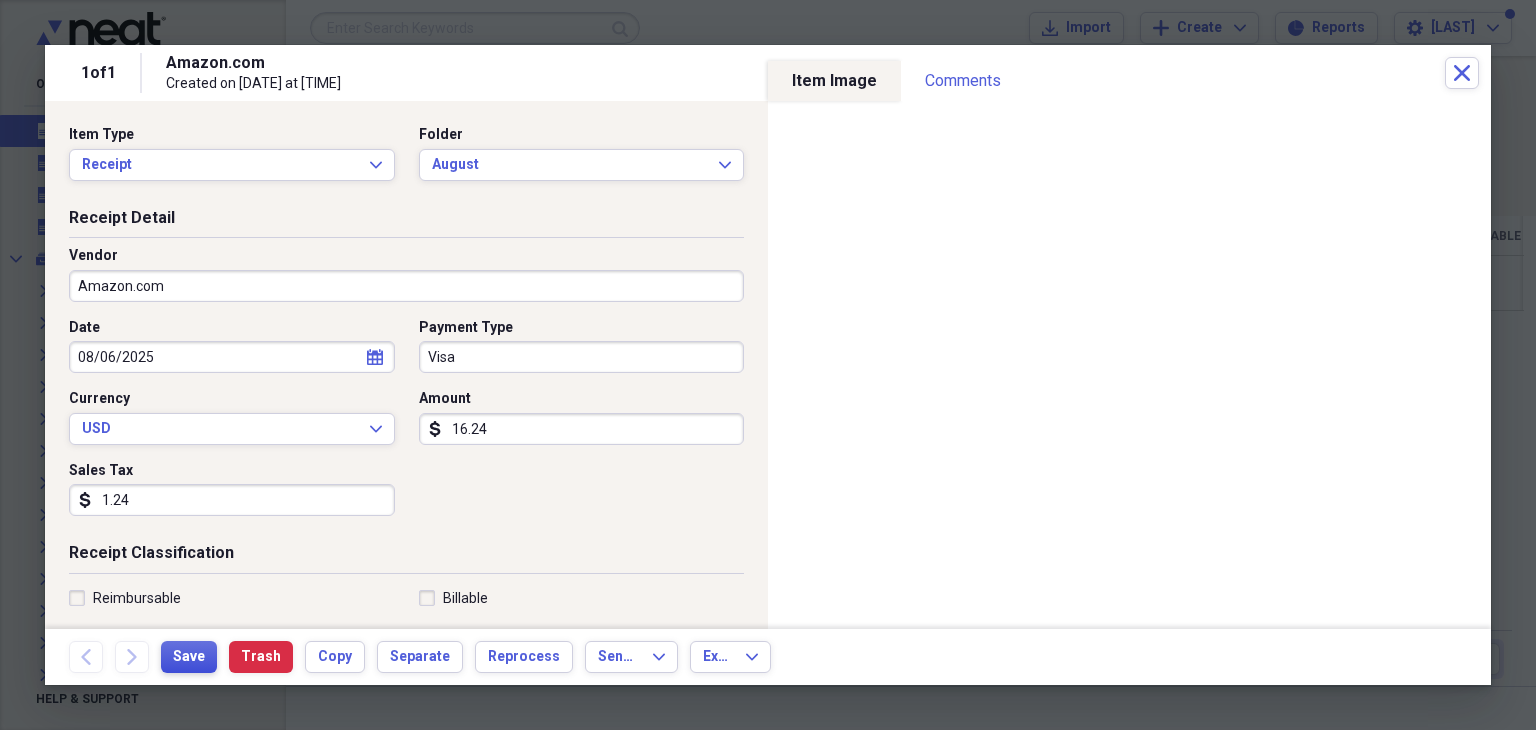 click on "Save" at bounding box center [189, 657] 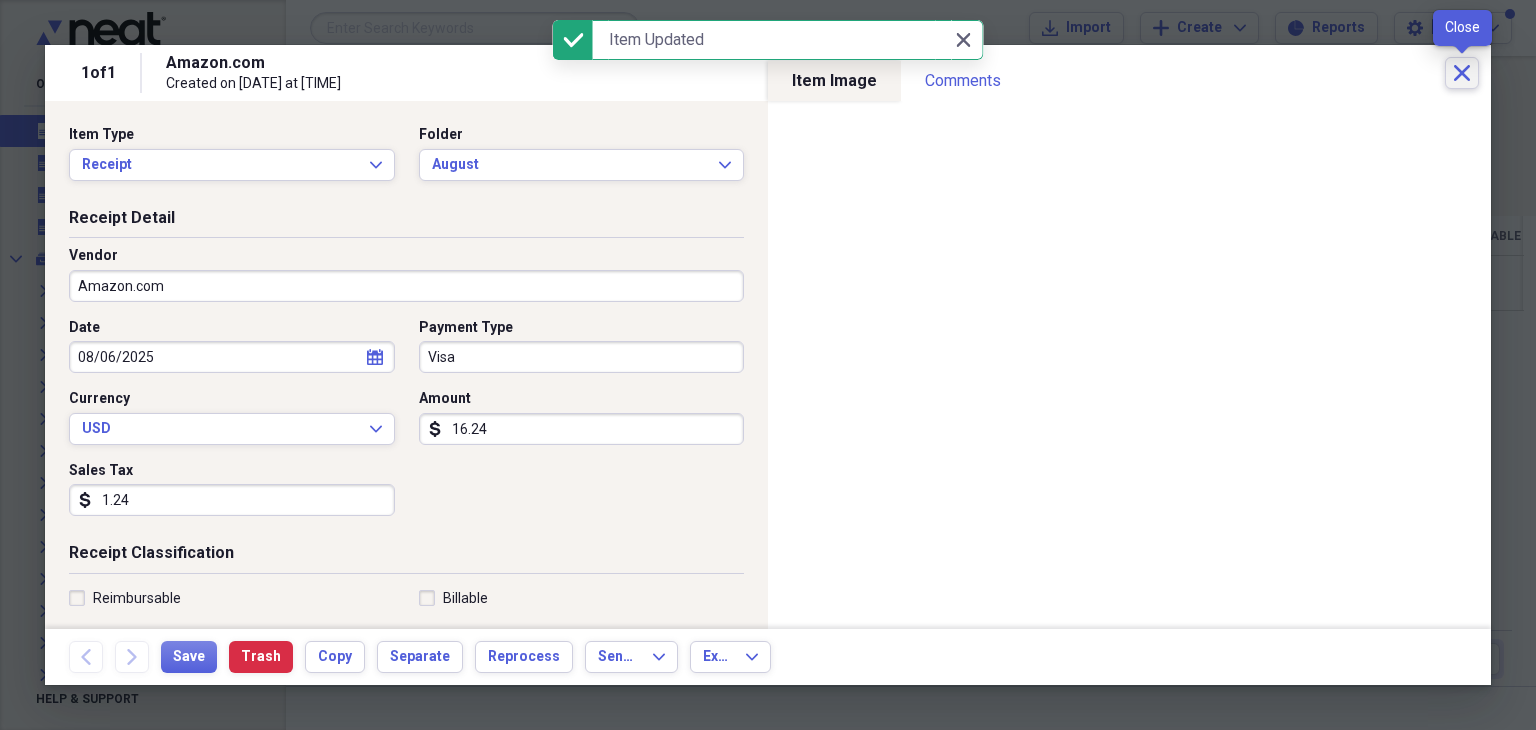 click on "Close" at bounding box center [1462, 73] 